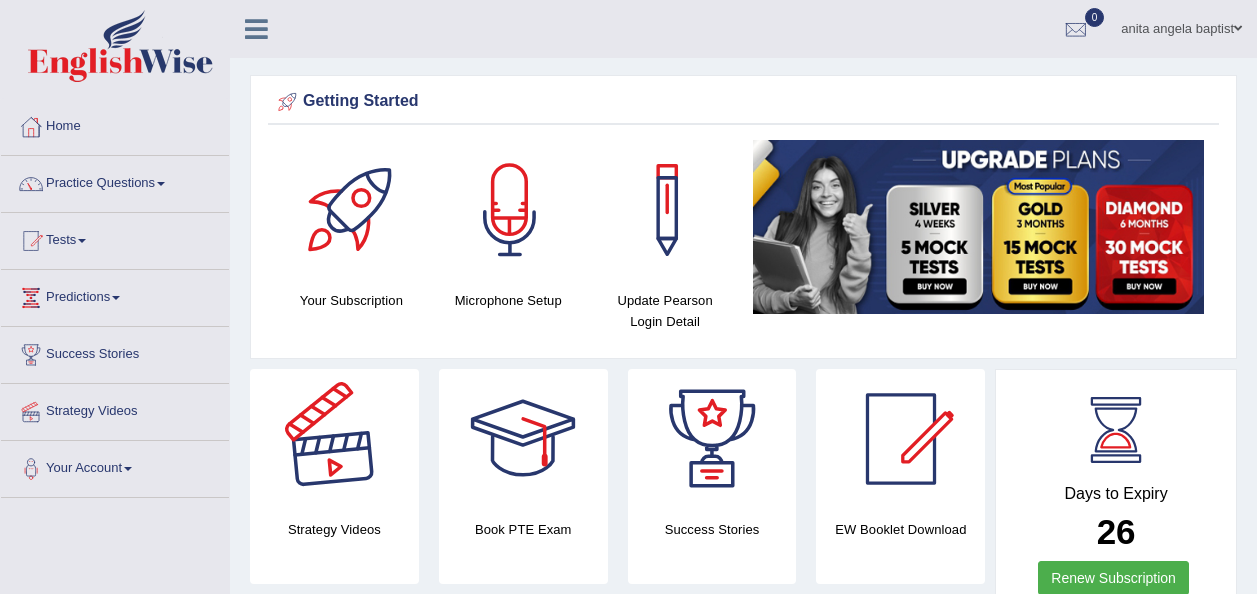 scroll, scrollTop: 0, scrollLeft: 0, axis: both 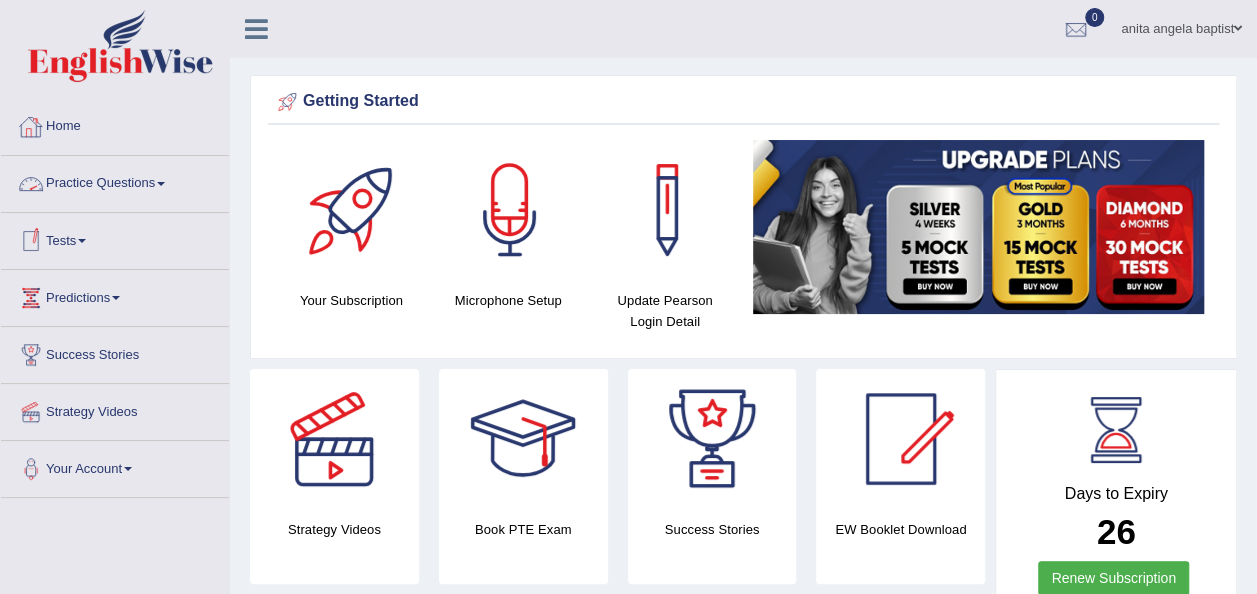 click on "Practice Questions" at bounding box center [115, 181] 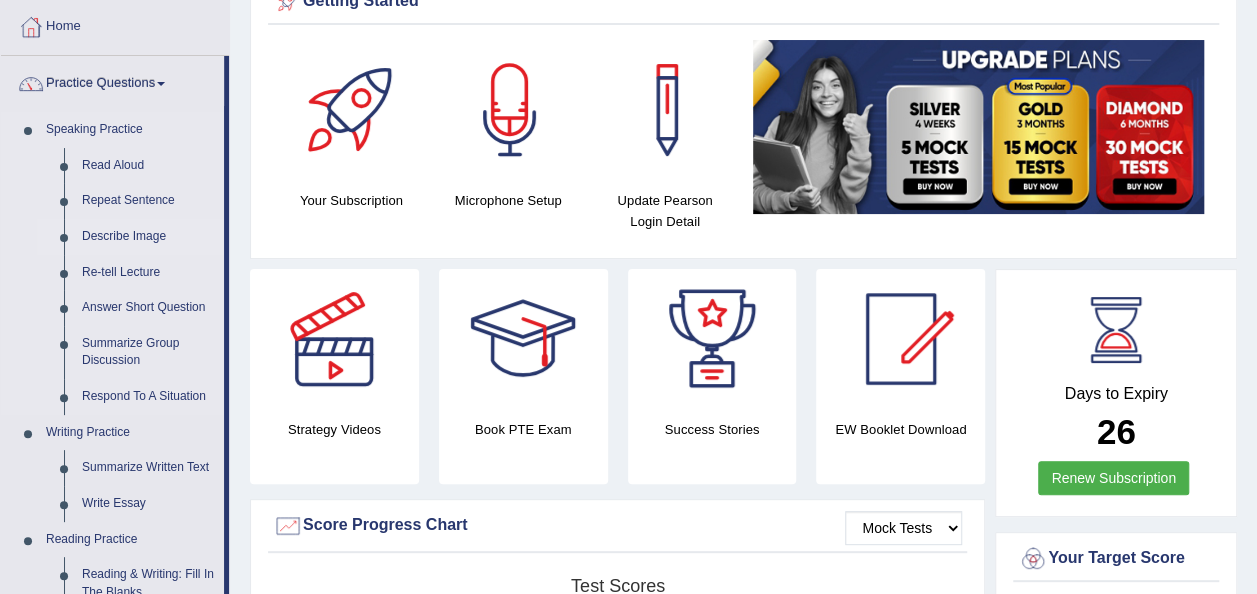 scroll, scrollTop: 200, scrollLeft: 0, axis: vertical 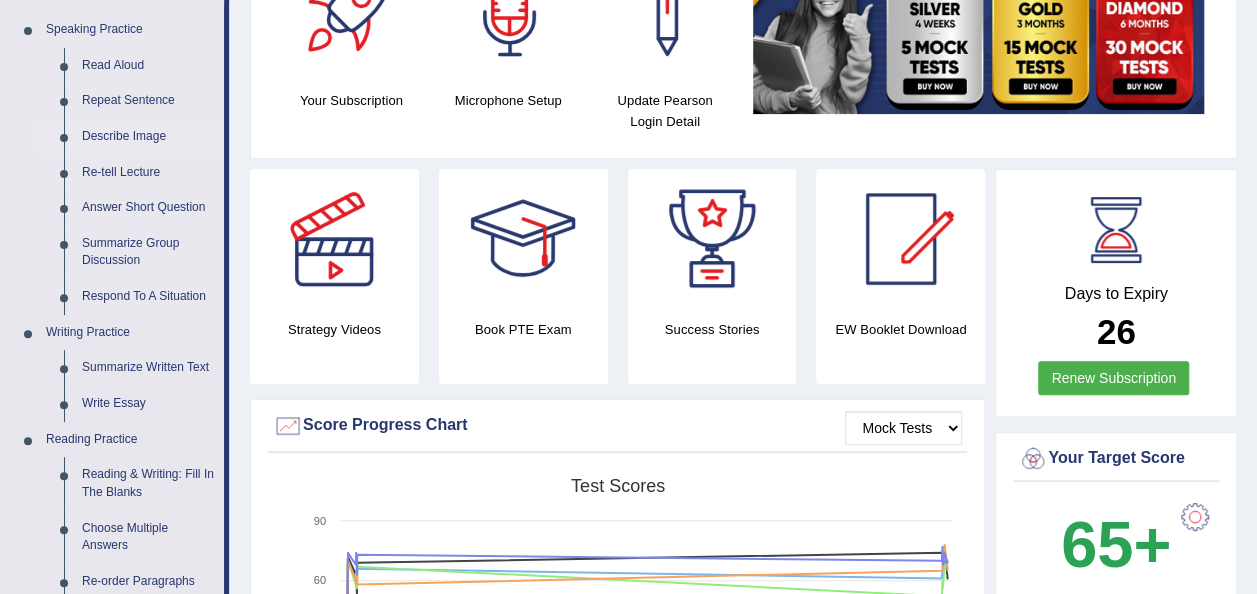 click on "Describe Image" at bounding box center (148, 137) 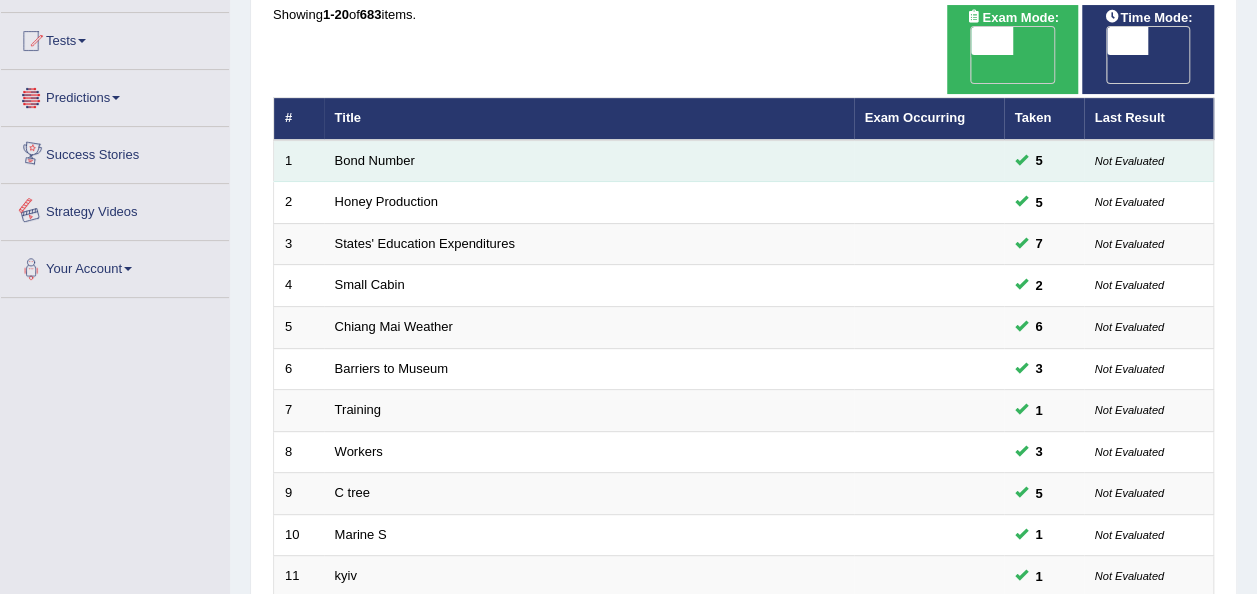 scroll, scrollTop: 200, scrollLeft: 0, axis: vertical 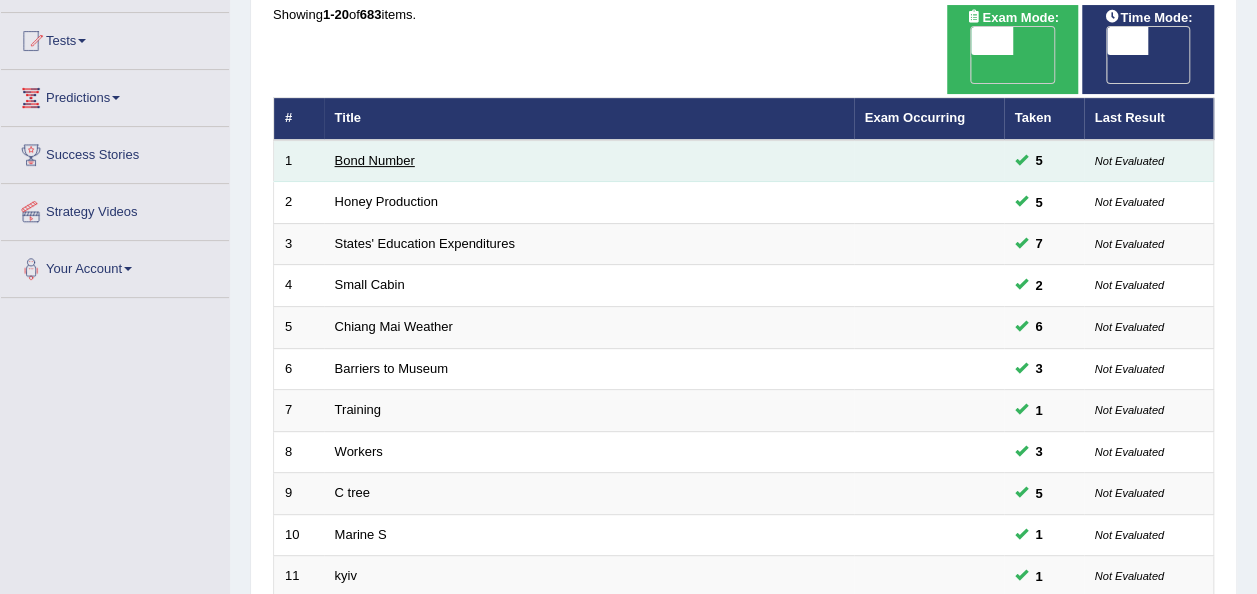 click on "Bond Number" at bounding box center [375, 160] 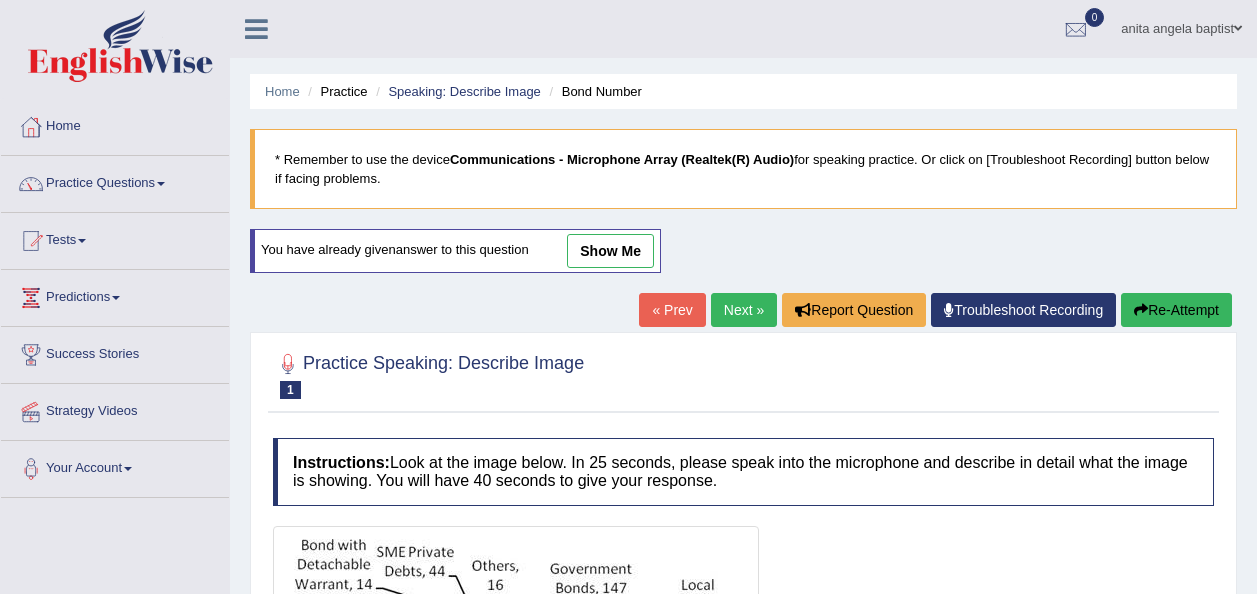 scroll, scrollTop: 200, scrollLeft: 0, axis: vertical 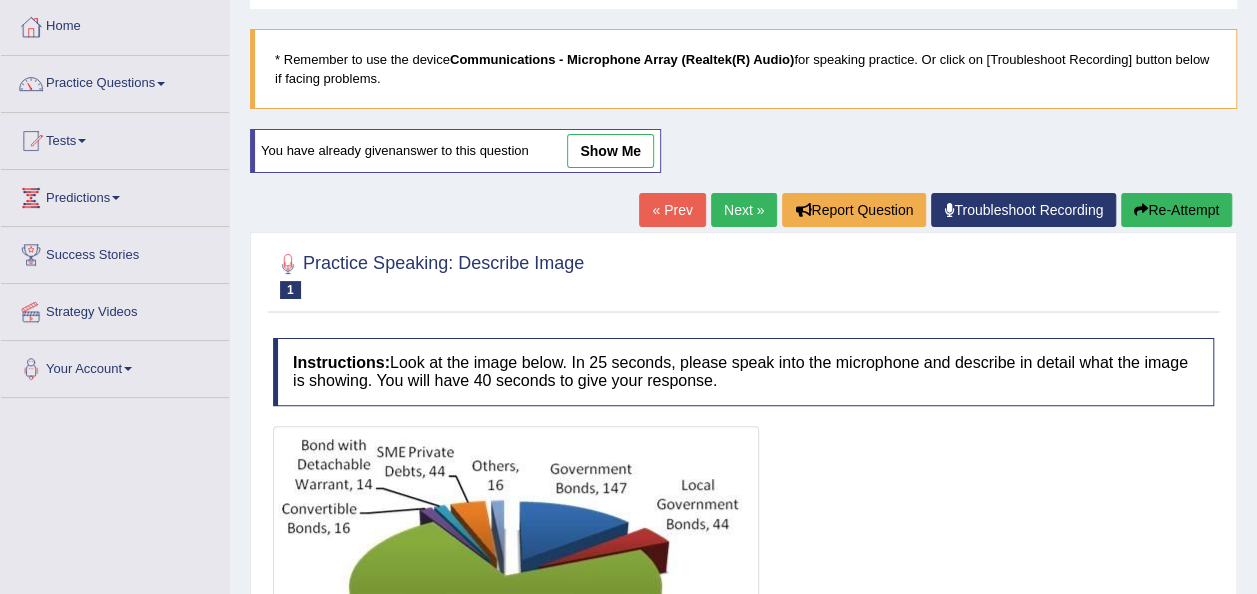 click on "Next »" at bounding box center (744, 210) 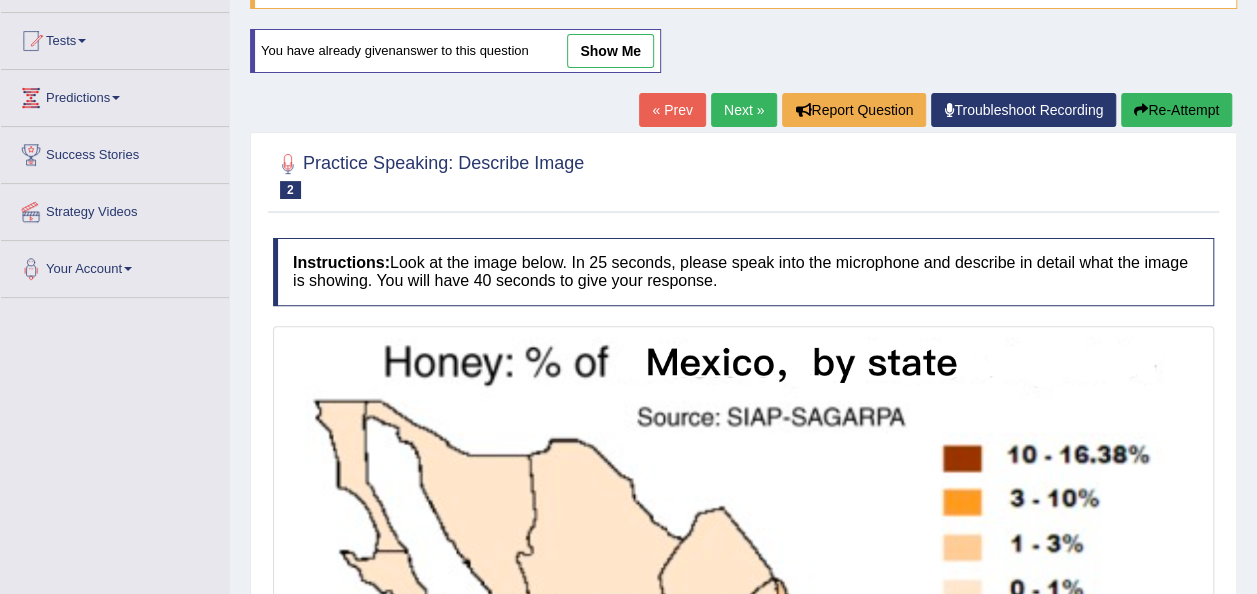 scroll, scrollTop: 200, scrollLeft: 0, axis: vertical 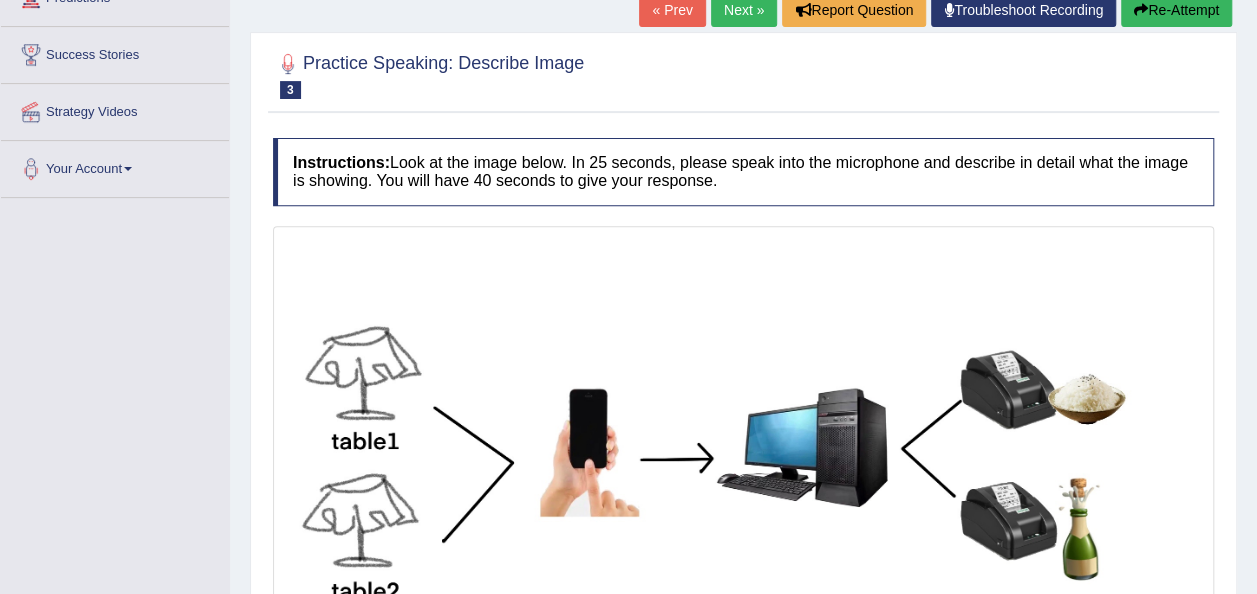 click on "Next »" at bounding box center [744, 10] 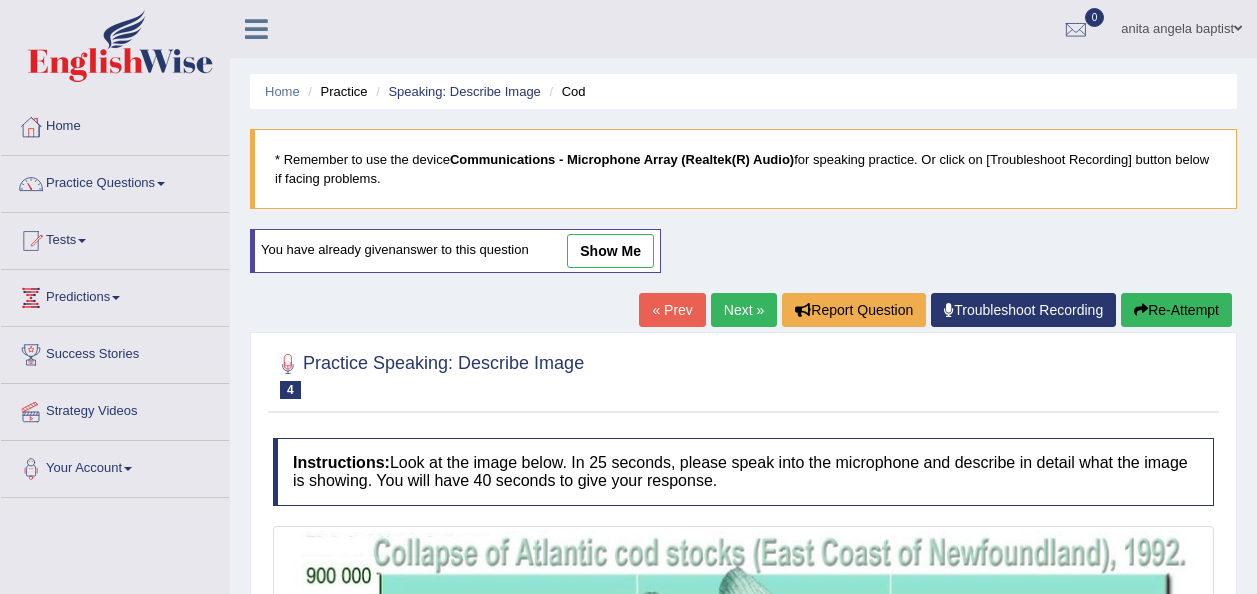 scroll, scrollTop: 0, scrollLeft: 0, axis: both 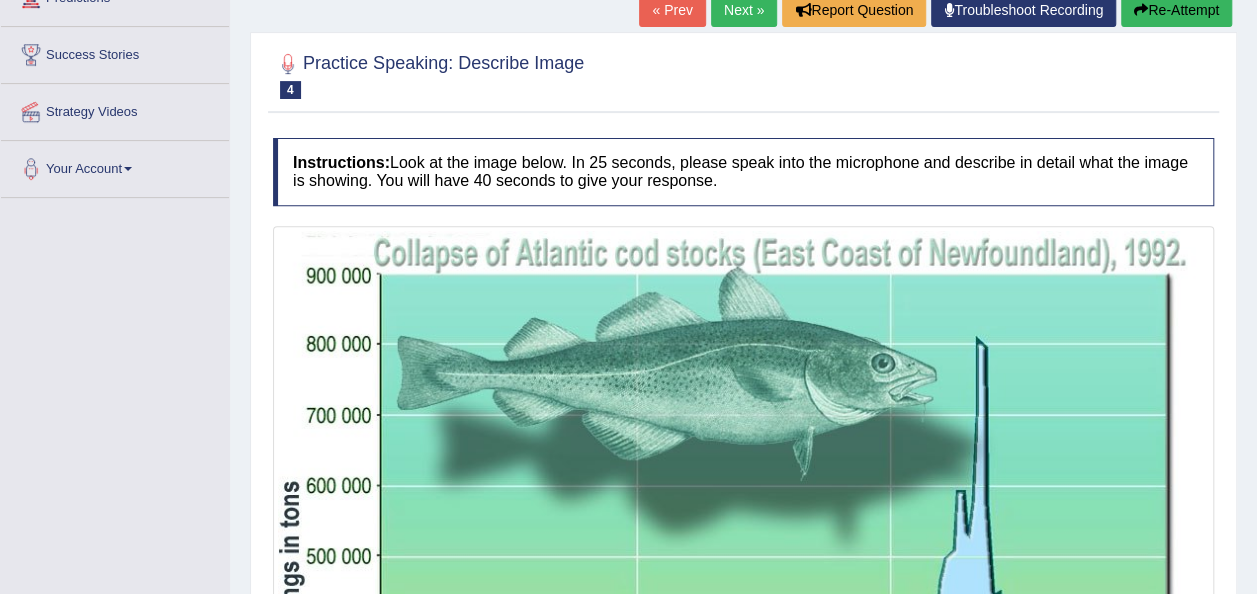 click on "Next »" at bounding box center (744, 10) 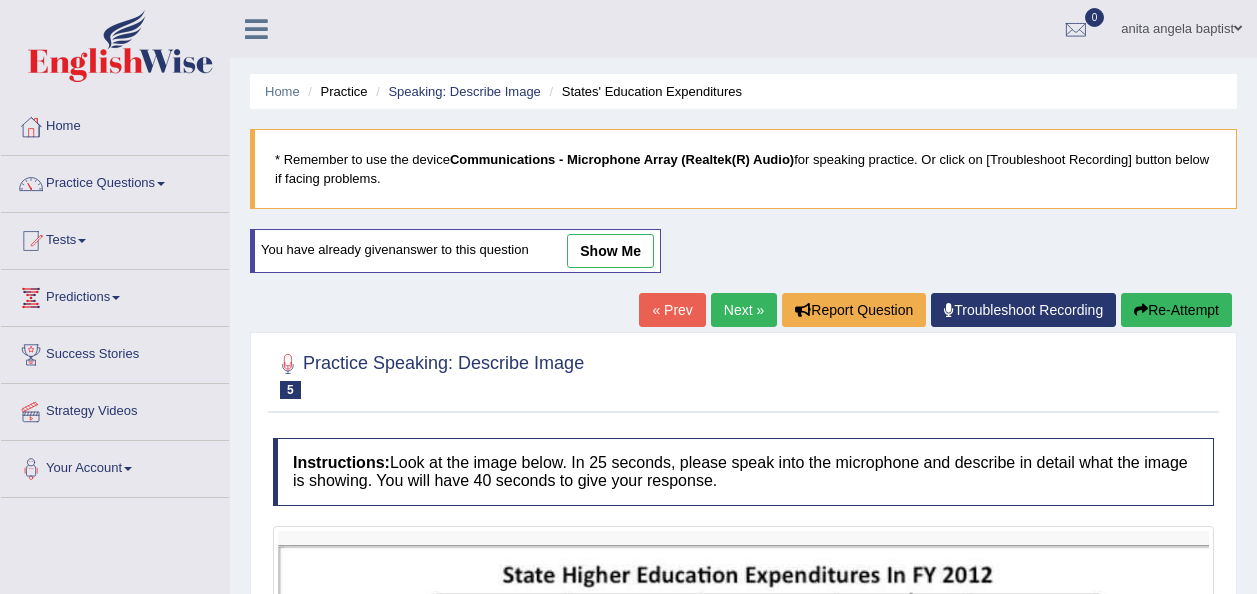 scroll, scrollTop: 0, scrollLeft: 0, axis: both 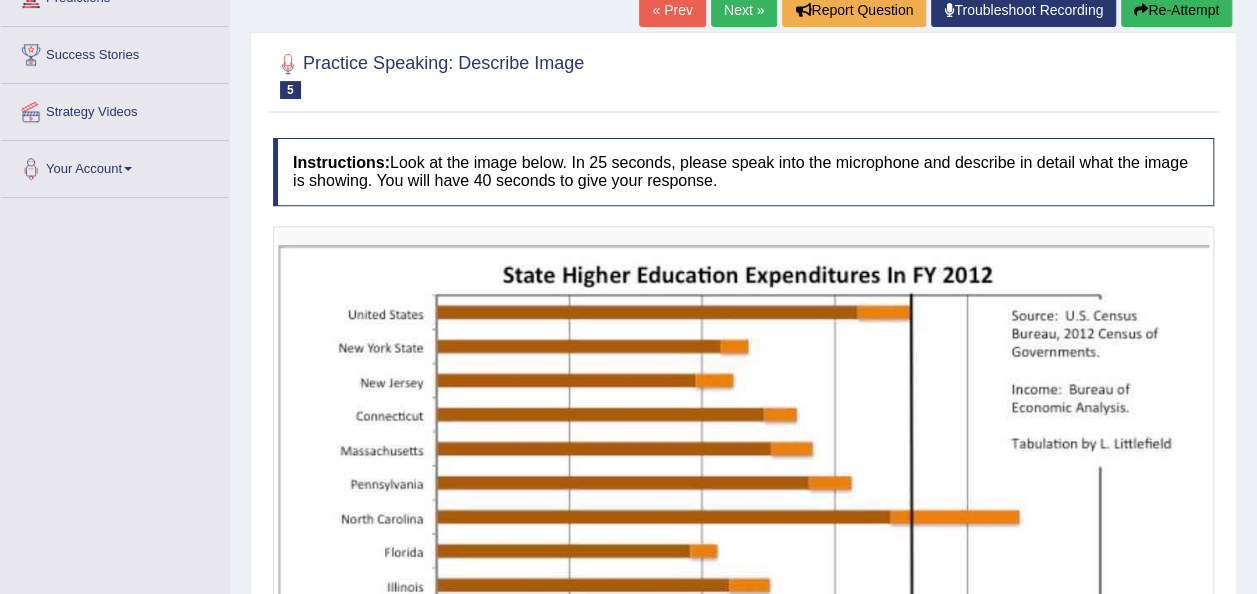 click on "Next »" at bounding box center (744, 10) 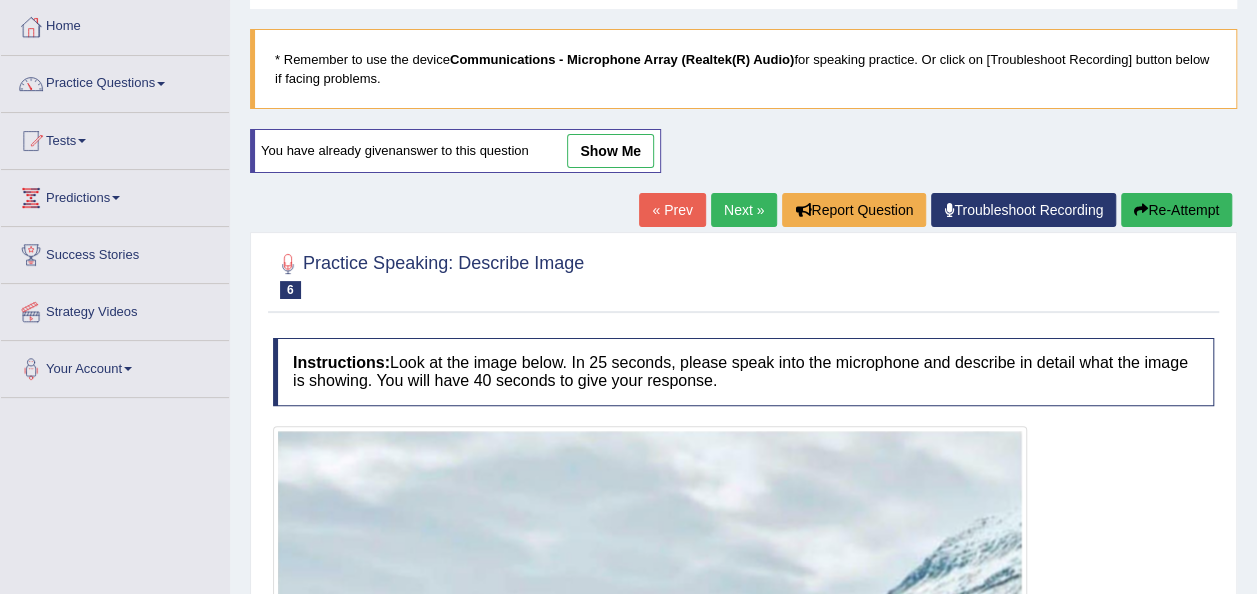 scroll, scrollTop: 0, scrollLeft: 0, axis: both 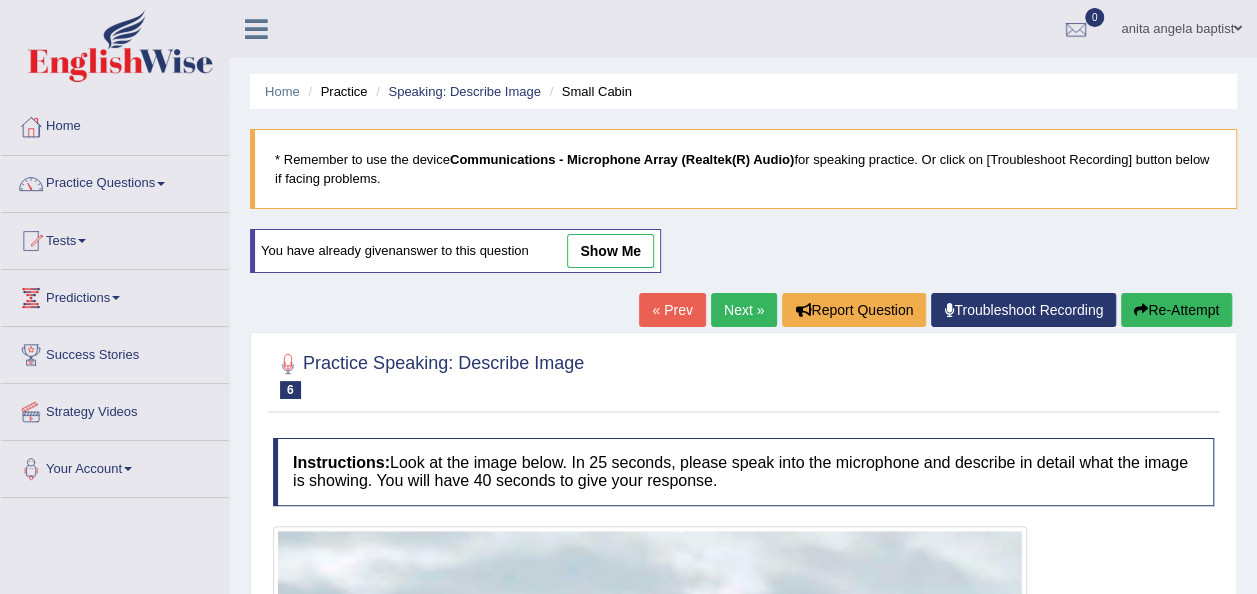 click on "Next »" at bounding box center [744, 310] 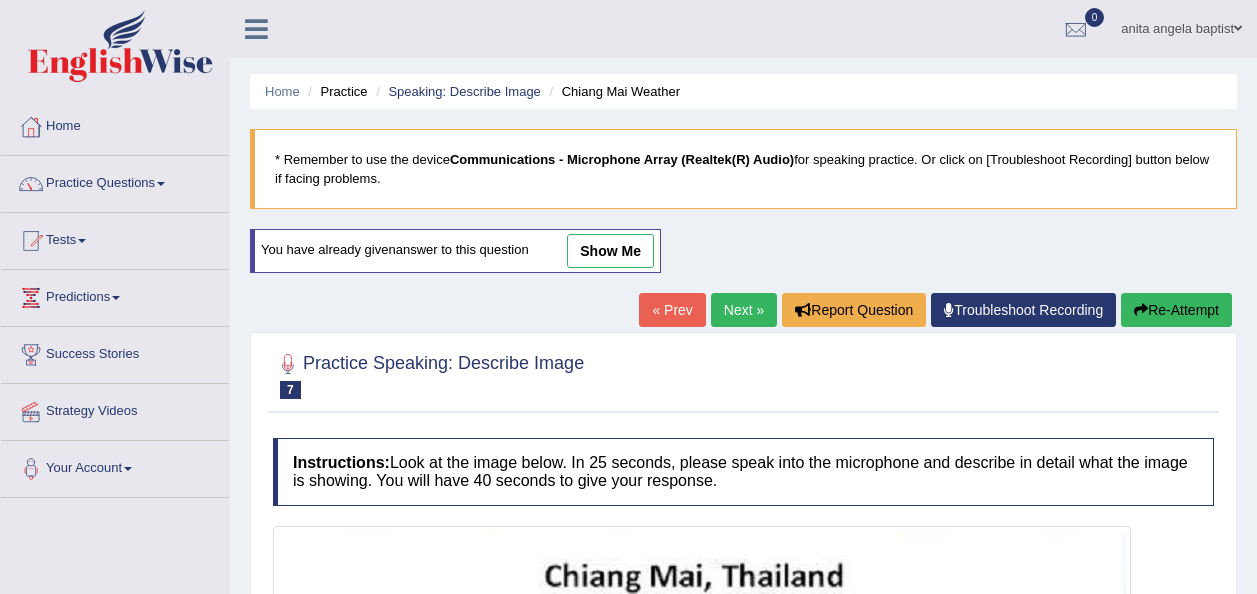 scroll, scrollTop: 206, scrollLeft: 0, axis: vertical 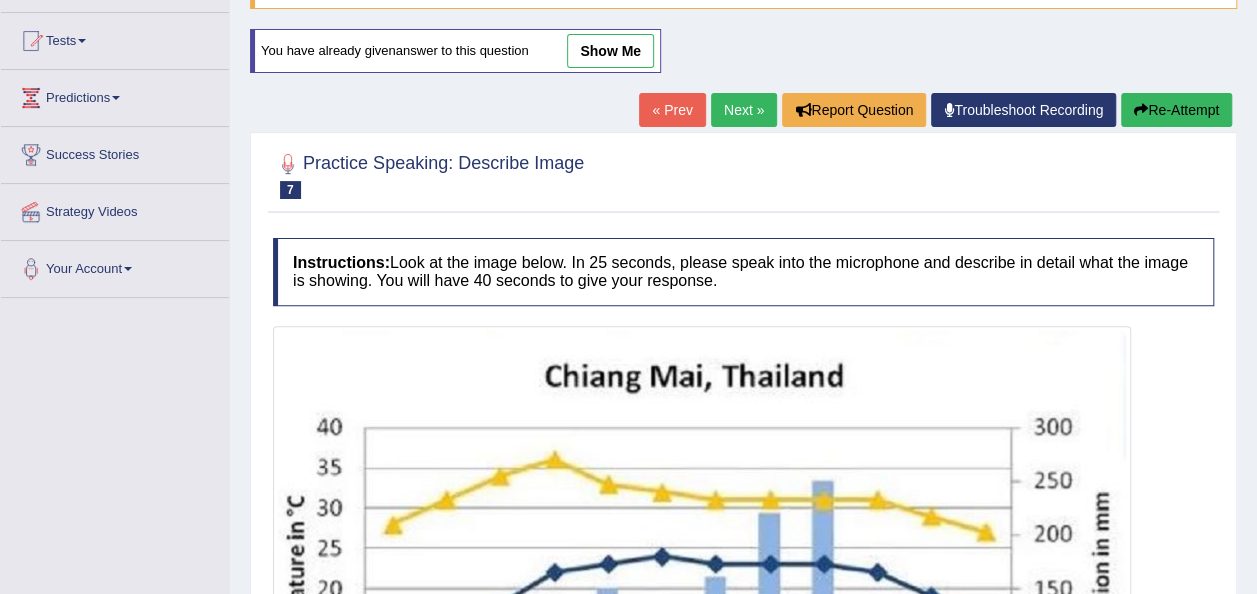 click on "Next »" at bounding box center [744, 110] 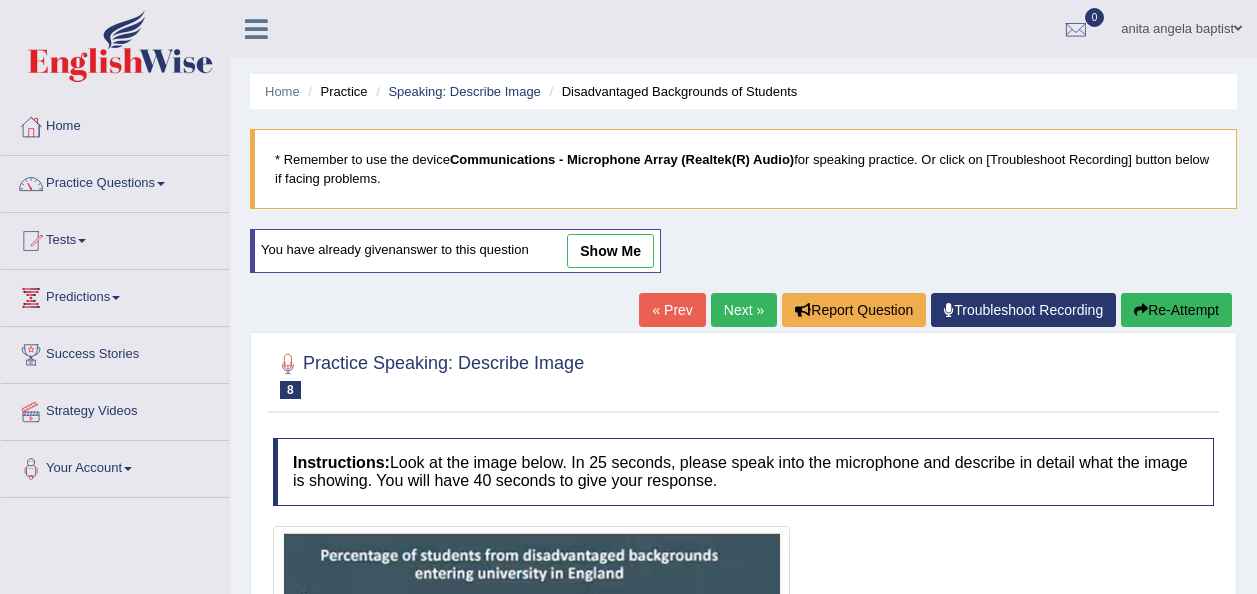 scroll, scrollTop: 200, scrollLeft: 0, axis: vertical 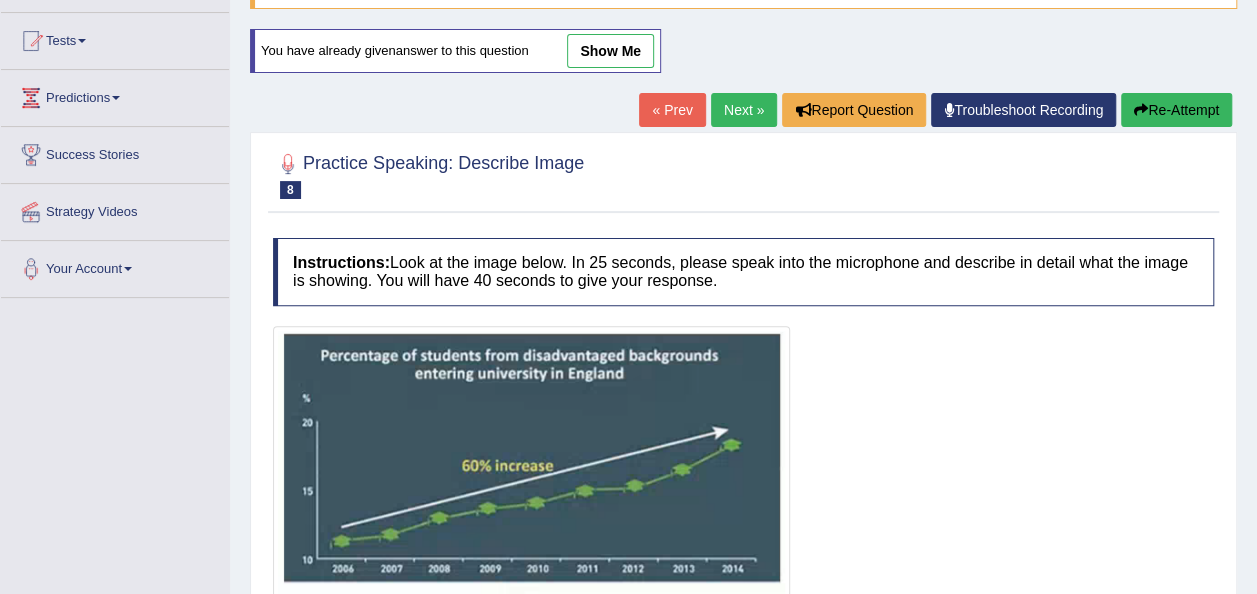 click on "Next »" at bounding box center (744, 110) 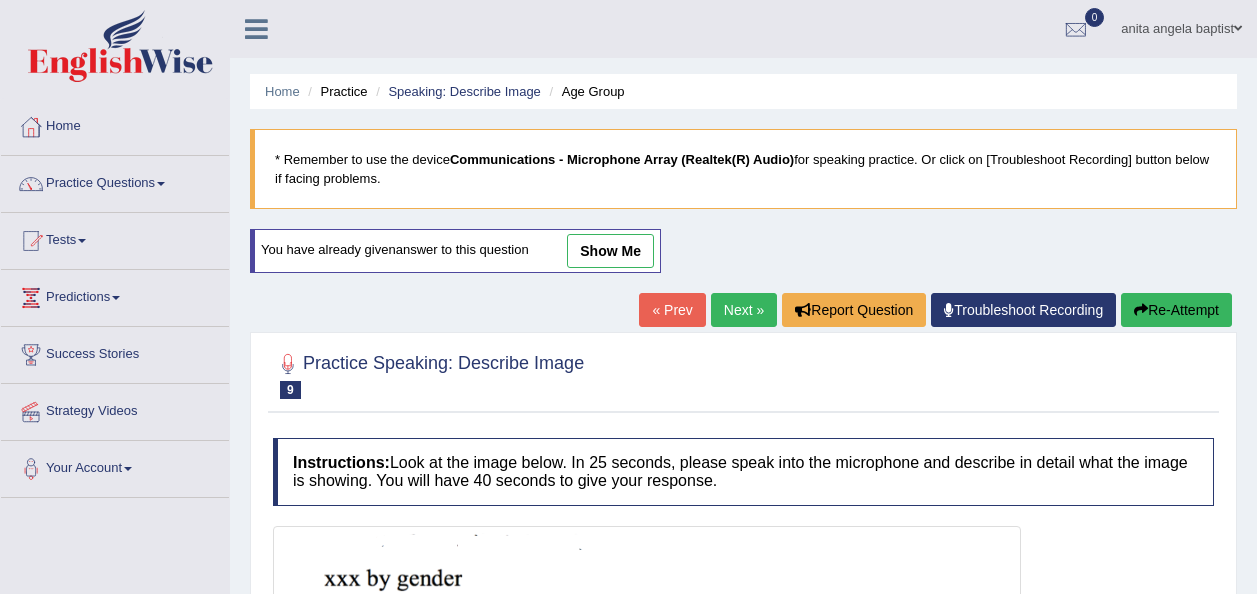 scroll, scrollTop: 0, scrollLeft: 0, axis: both 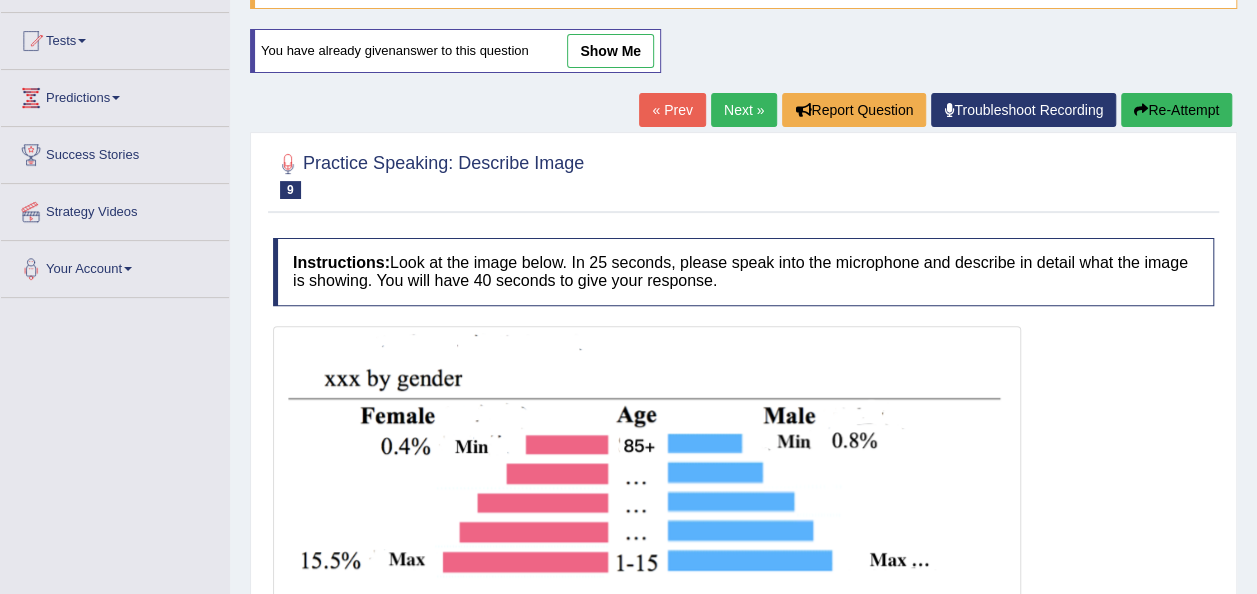 click on "Next »" at bounding box center (744, 110) 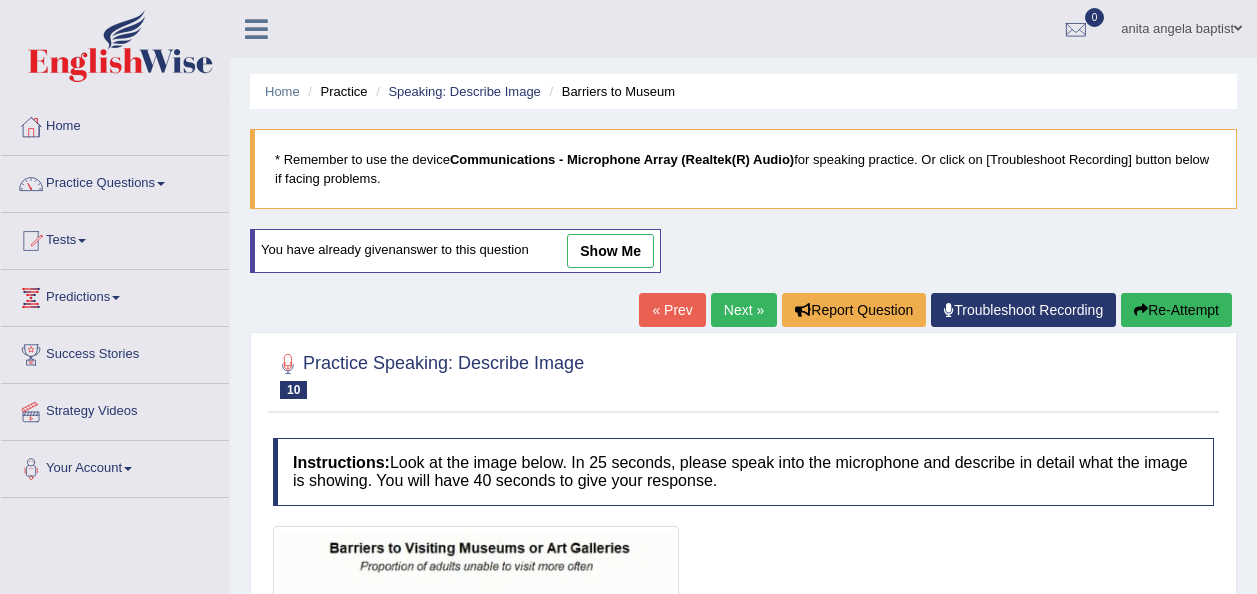 scroll, scrollTop: 0, scrollLeft: 0, axis: both 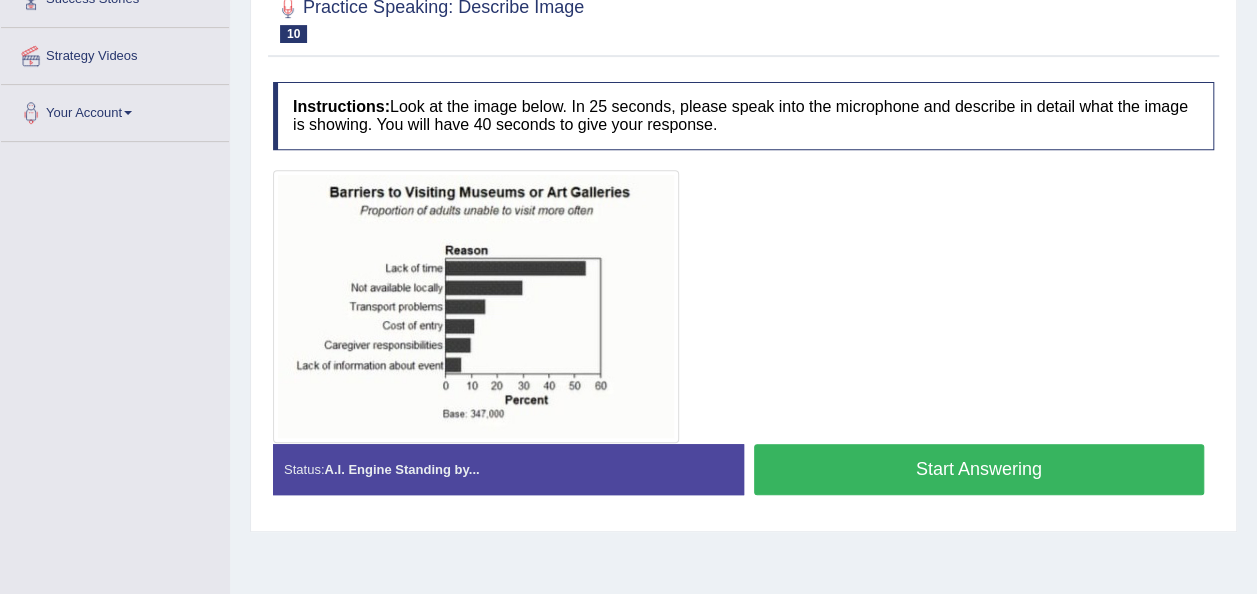 click on "Start Answering" at bounding box center (979, 469) 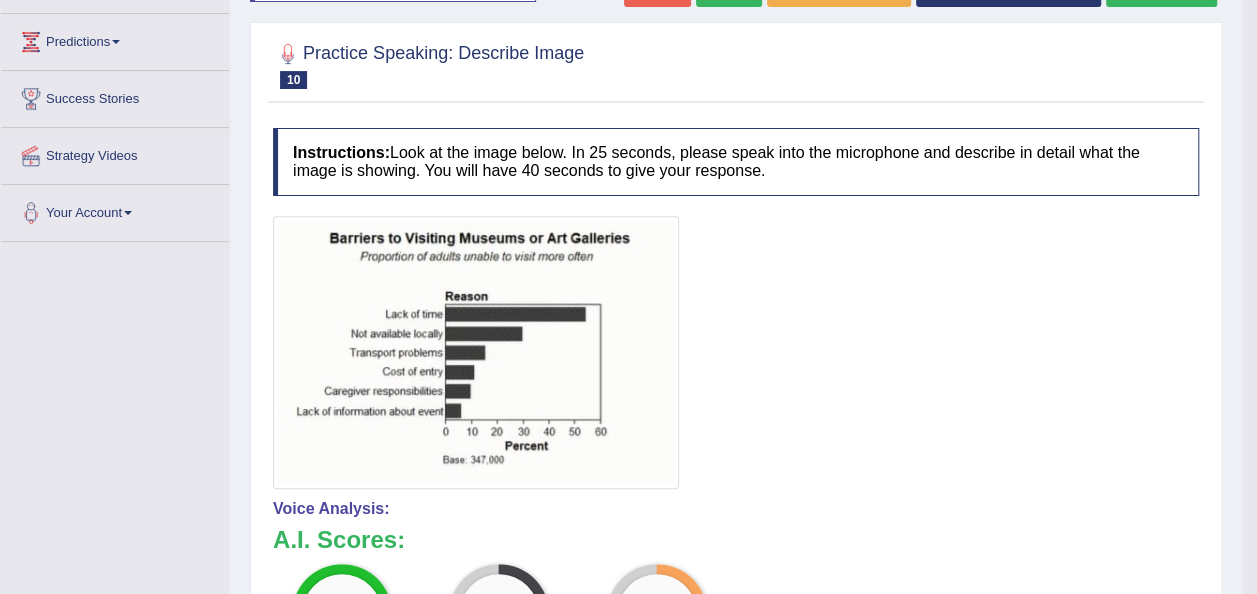 scroll, scrollTop: 156, scrollLeft: 0, axis: vertical 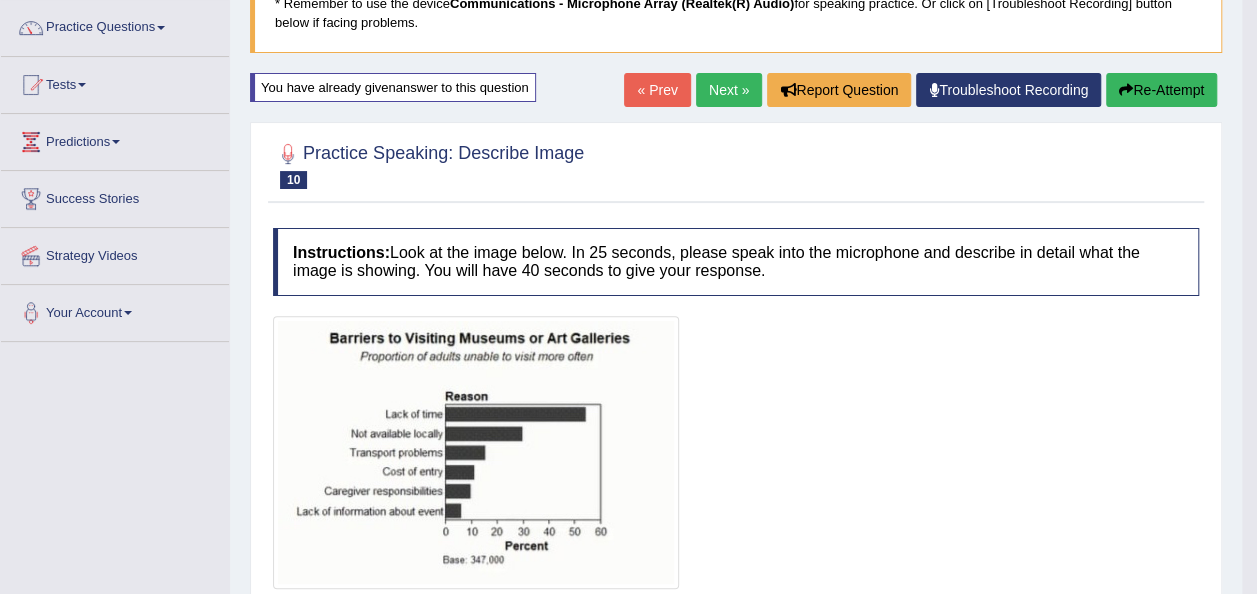 click on "Re-Attempt" at bounding box center (1161, 90) 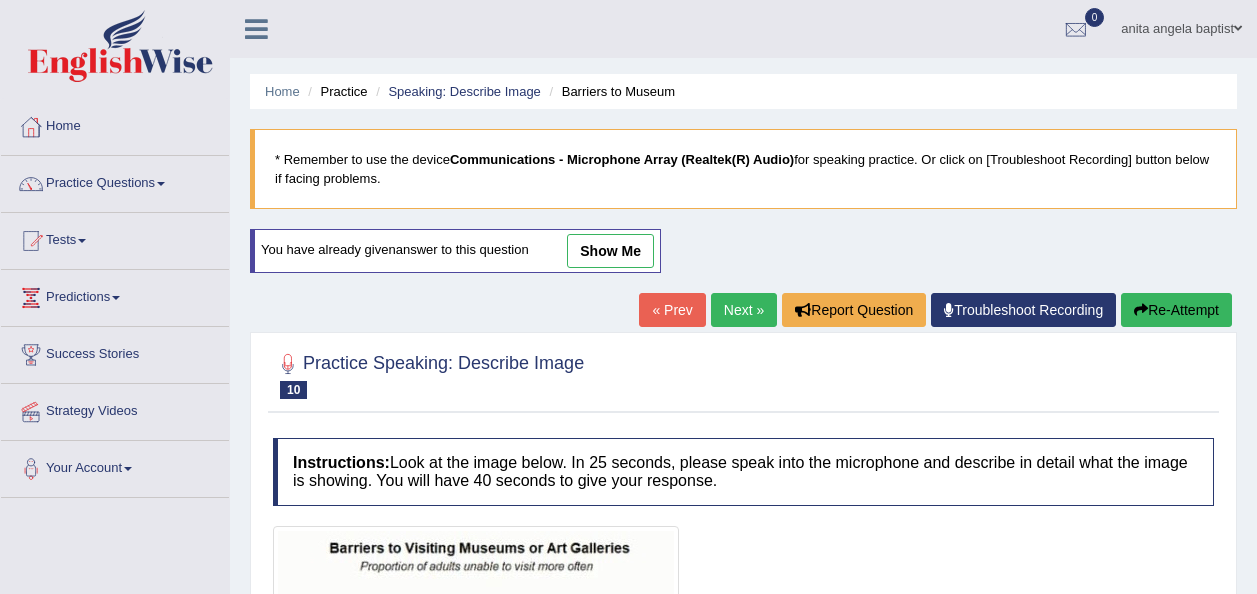 scroll, scrollTop: 361, scrollLeft: 0, axis: vertical 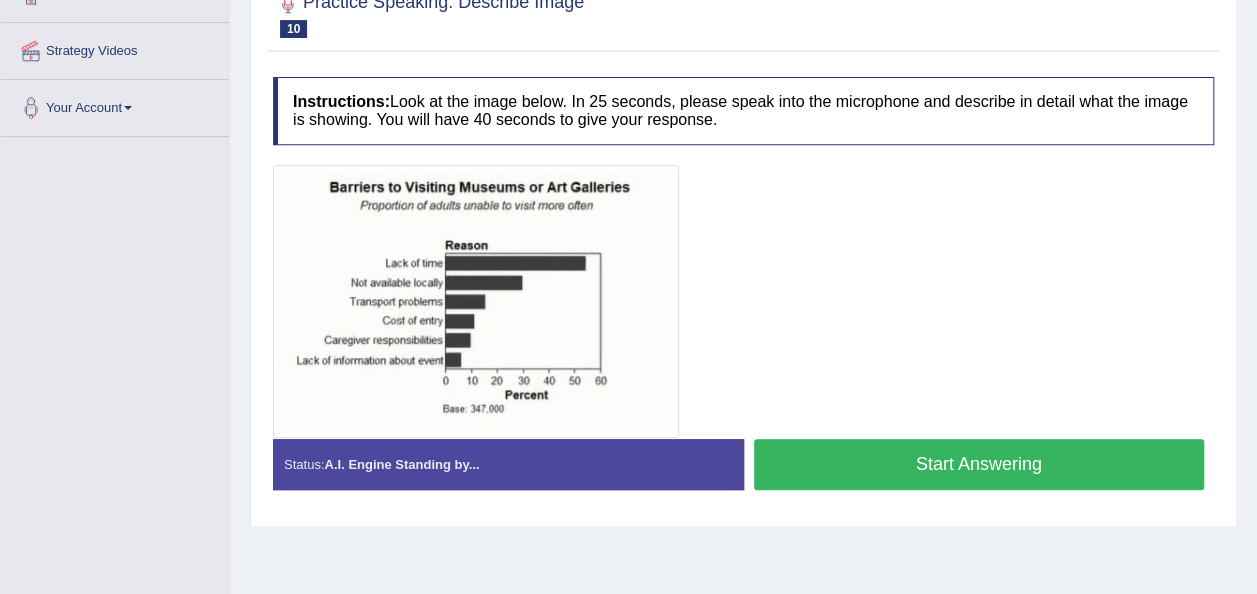 click on "Start Answering" at bounding box center (979, 464) 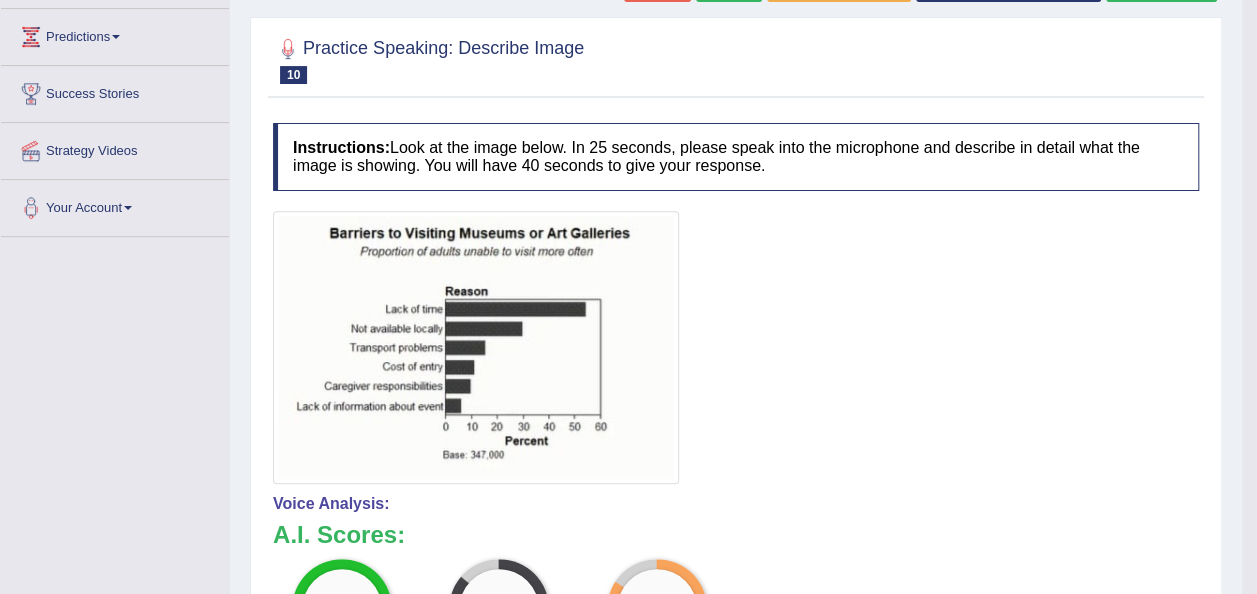 scroll, scrollTop: 161, scrollLeft: 0, axis: vertical 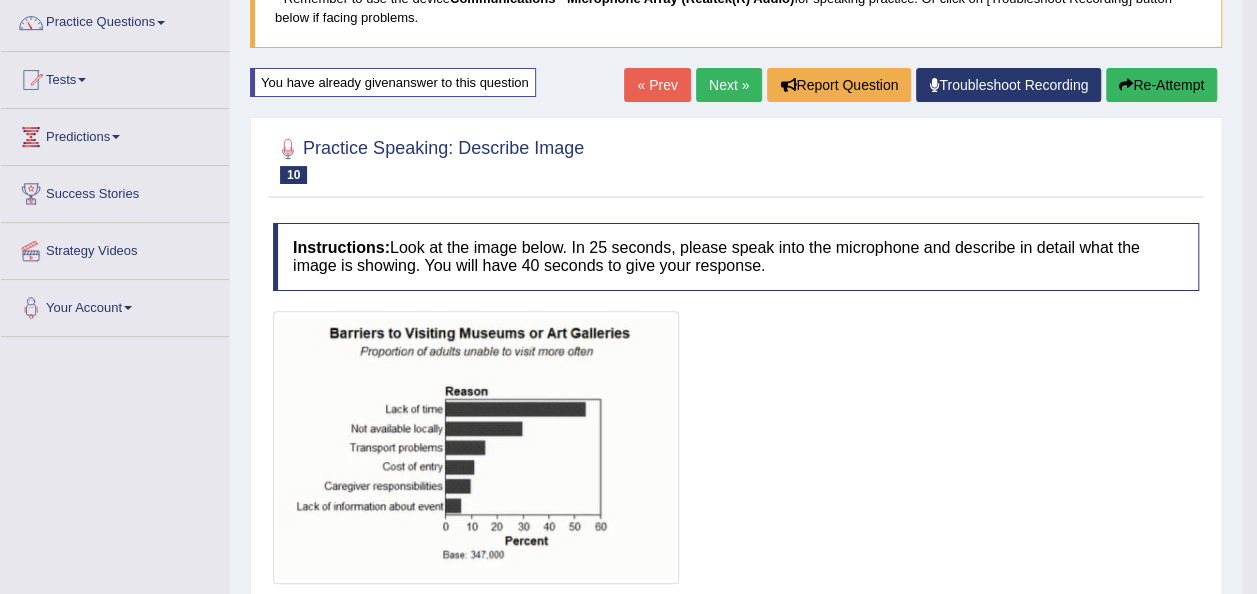 click on "Next »" at bounding box center [729, 85] 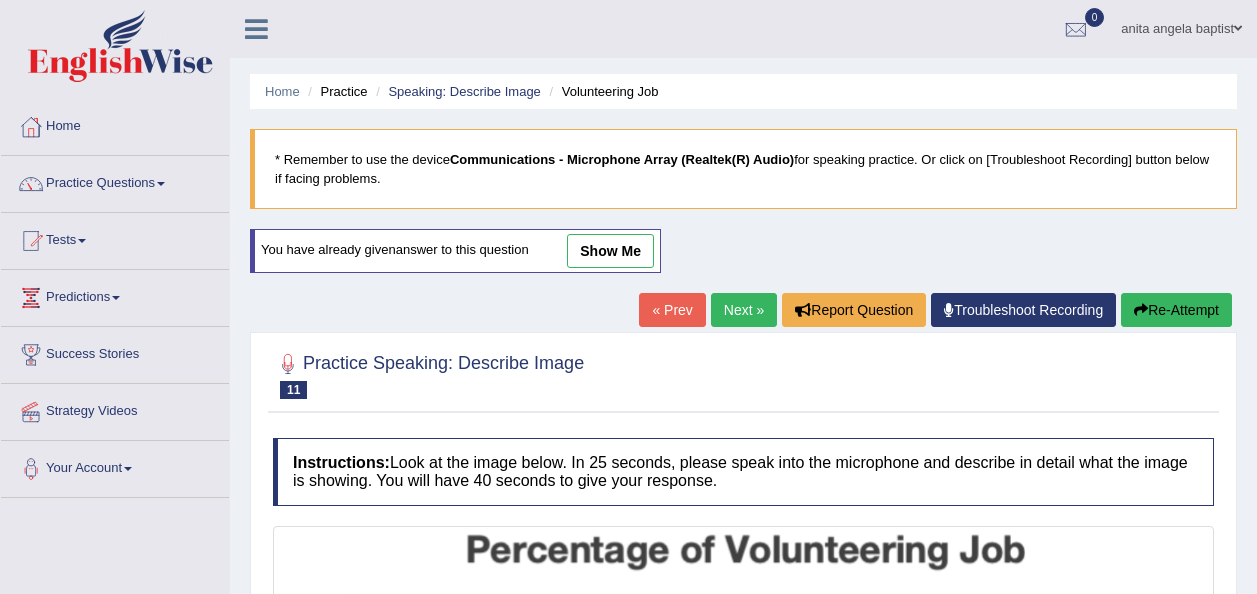 scroll, scrollTop: 415, scrollLeft: 0, axis: vertical 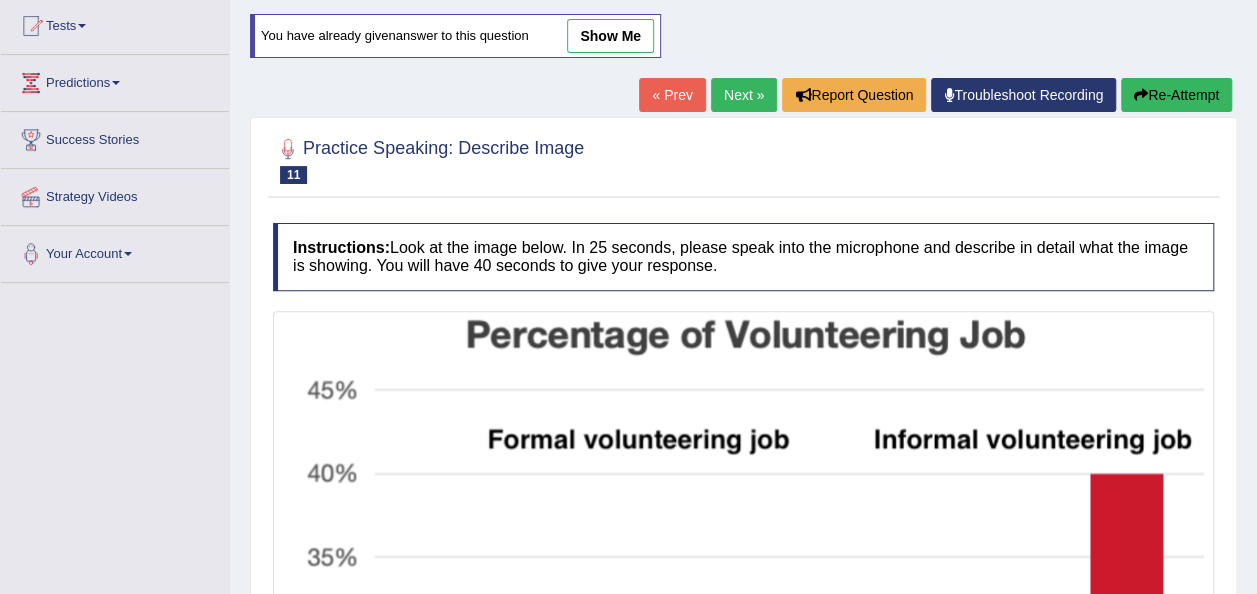 click on "Next »" at bounding box center (744, 95) 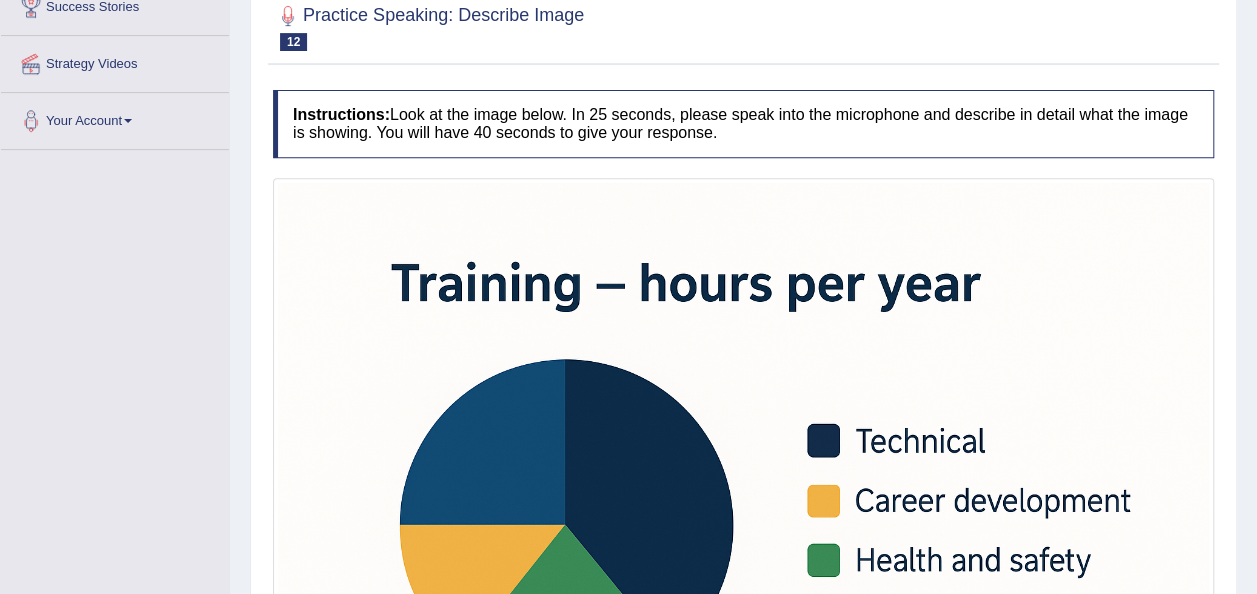 scroll, scrollTop: 348, scrollLeft: 0, axis: vertical 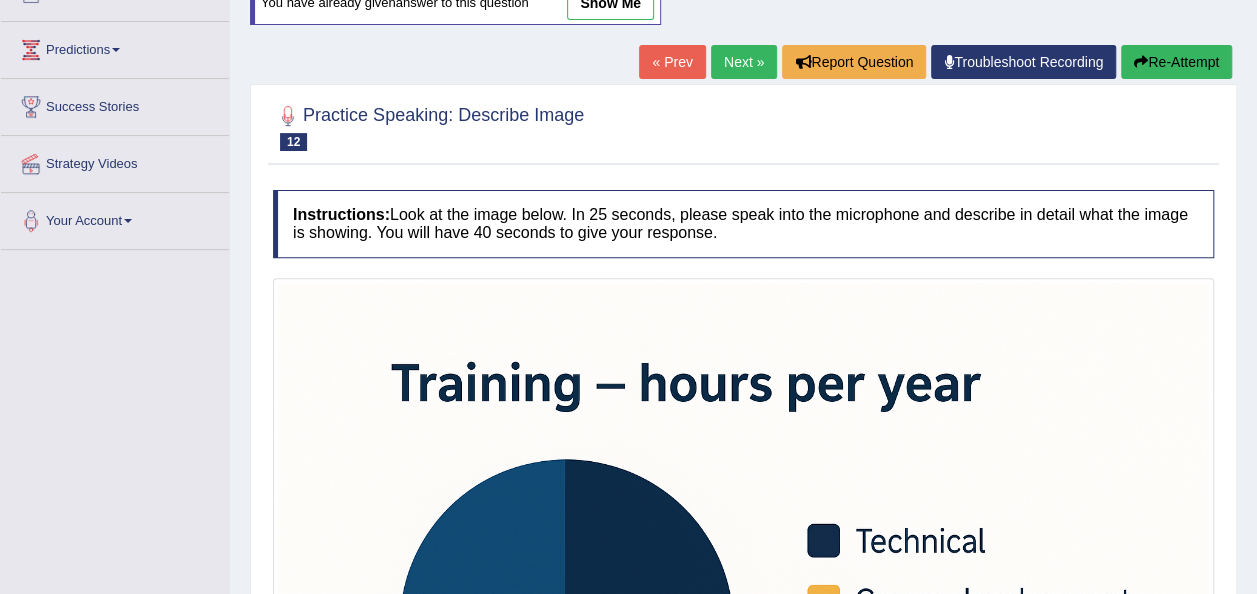 click on "Next »" at bounding box center [744, 62] 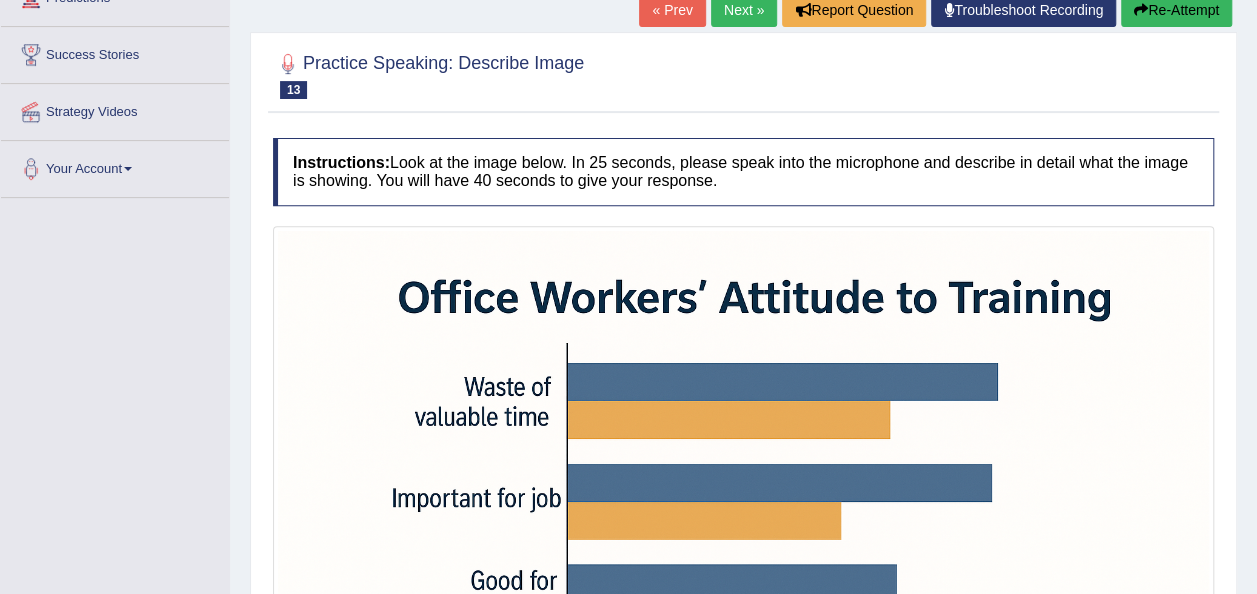 scroll, scrollTop: 304, scrollLeft: 0, axis: vertical 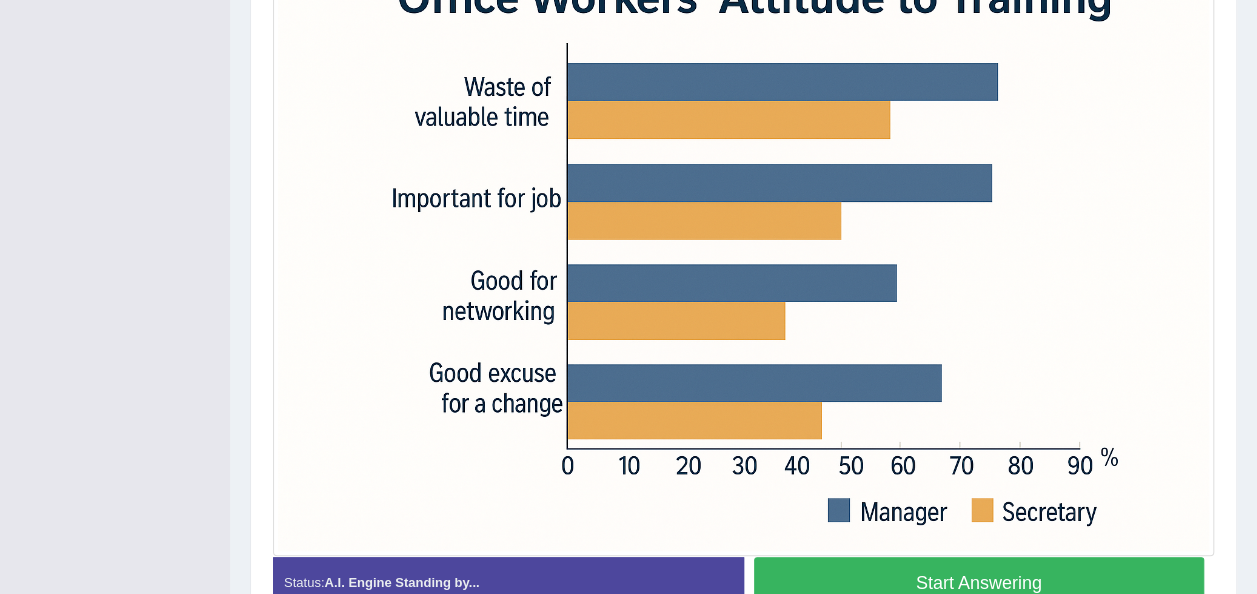 click on "Start Answering" at bounding box center (979, 582) 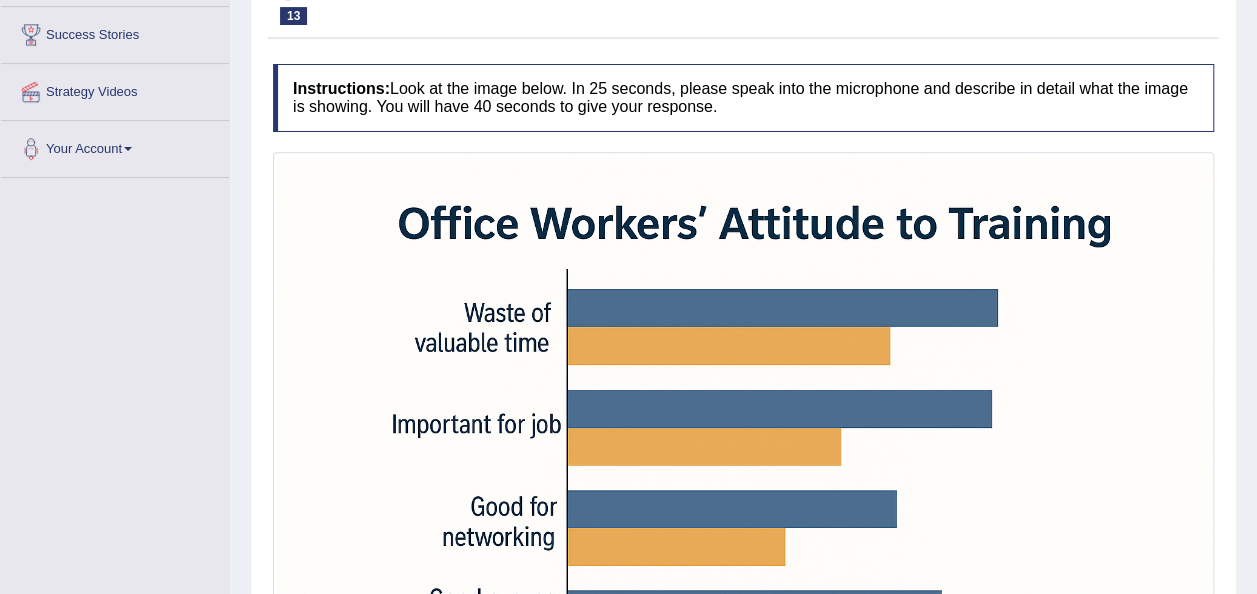 scroll, scrollTop: 207, scrollLeft: 0, axis: vertical 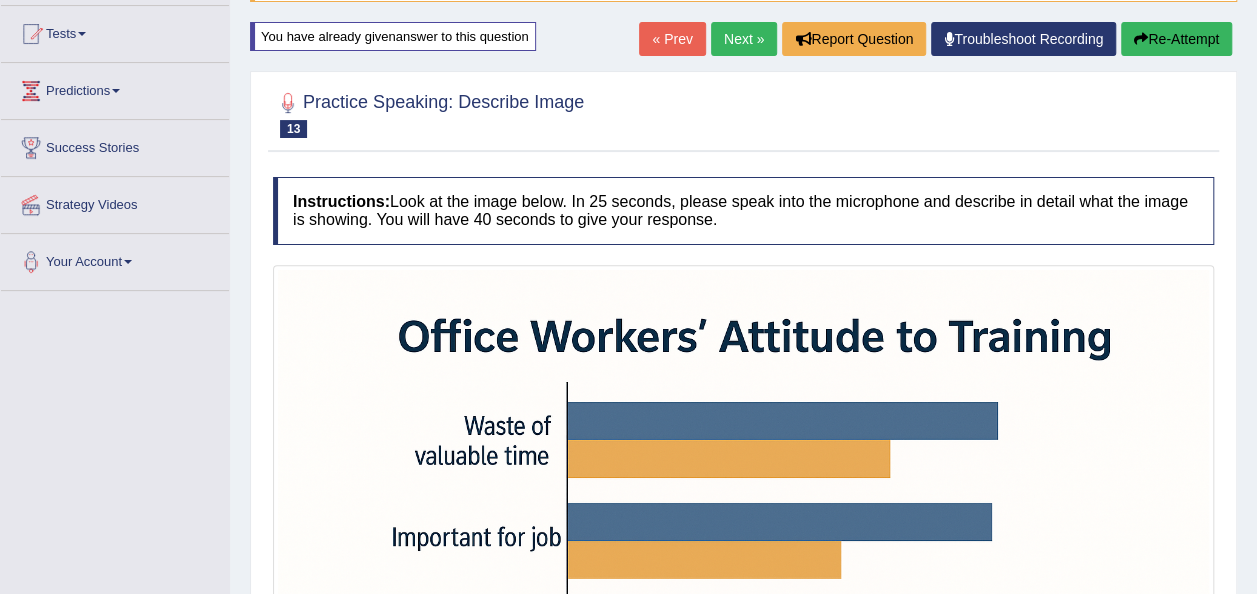 click on "Re-Attempt" at bounding box center (1176, 39) 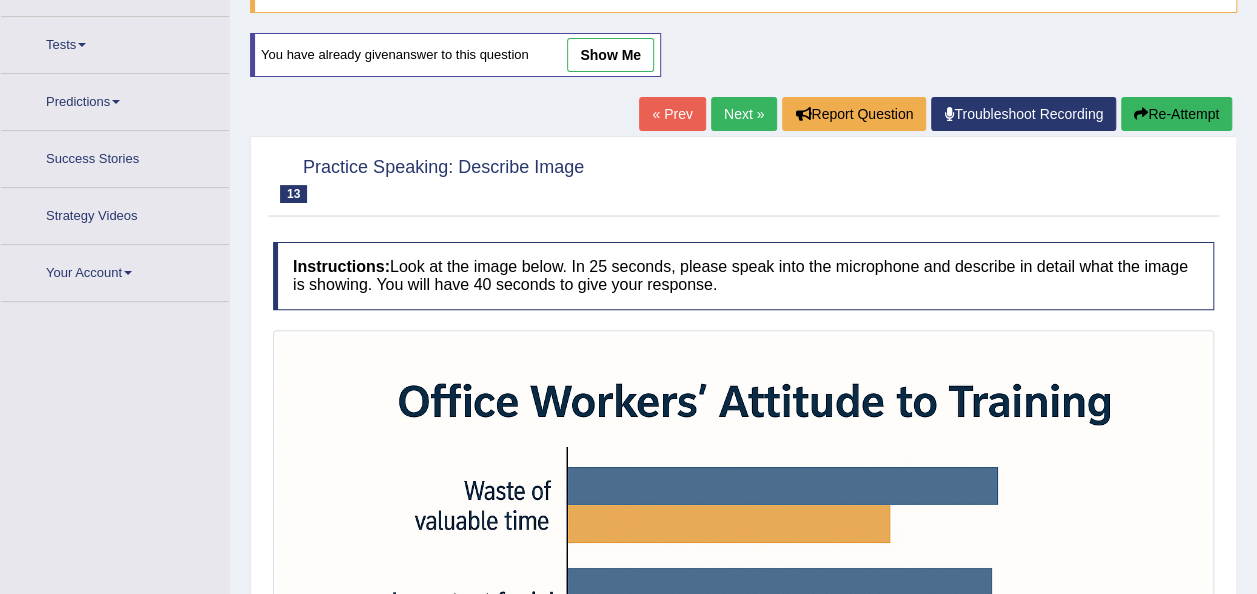 scroll, scrollTop: 230, scrollLeft: 0, axis: vertical 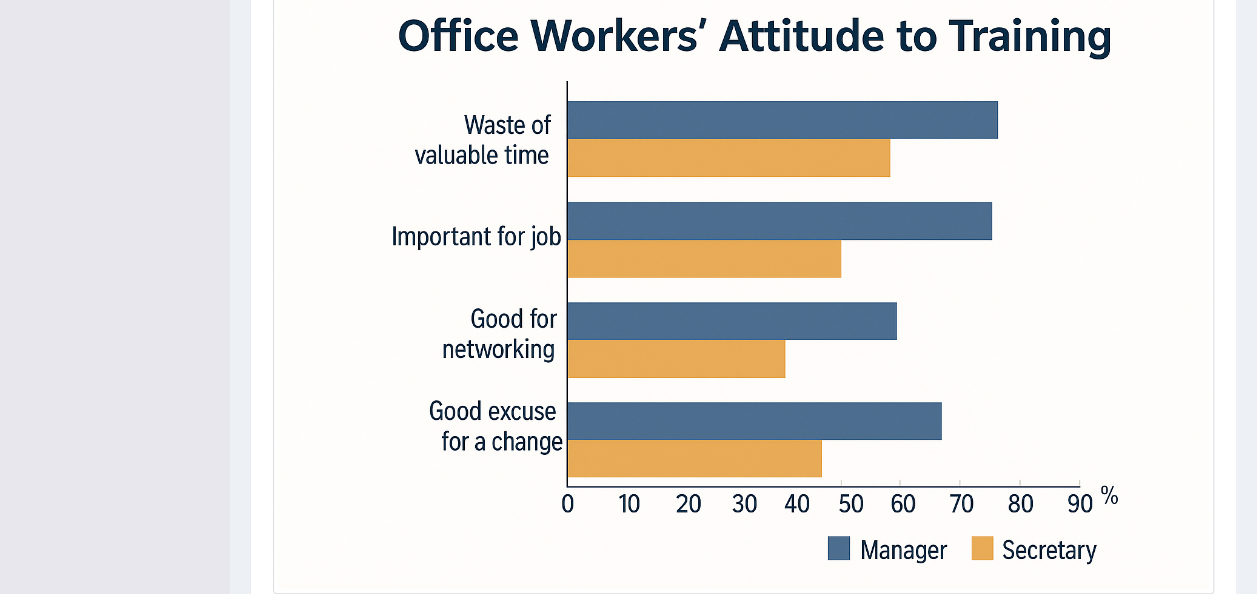 click at bounding box center [743, 279] 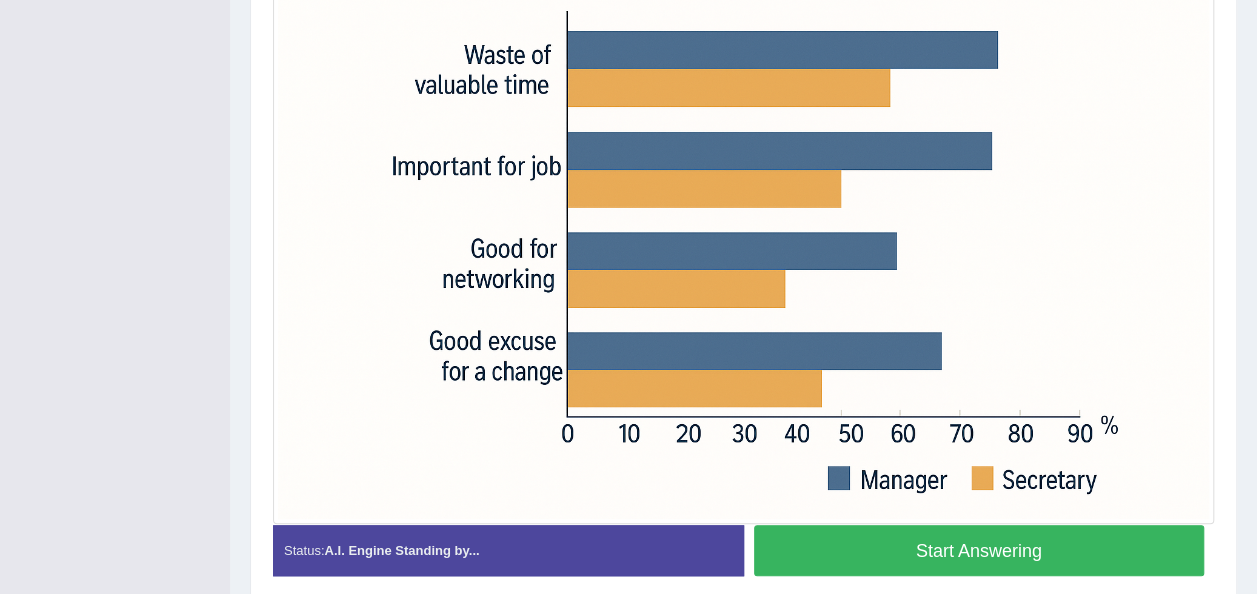 scroll, scrollTop: 662, scrollLeft: 0, axis: vertical 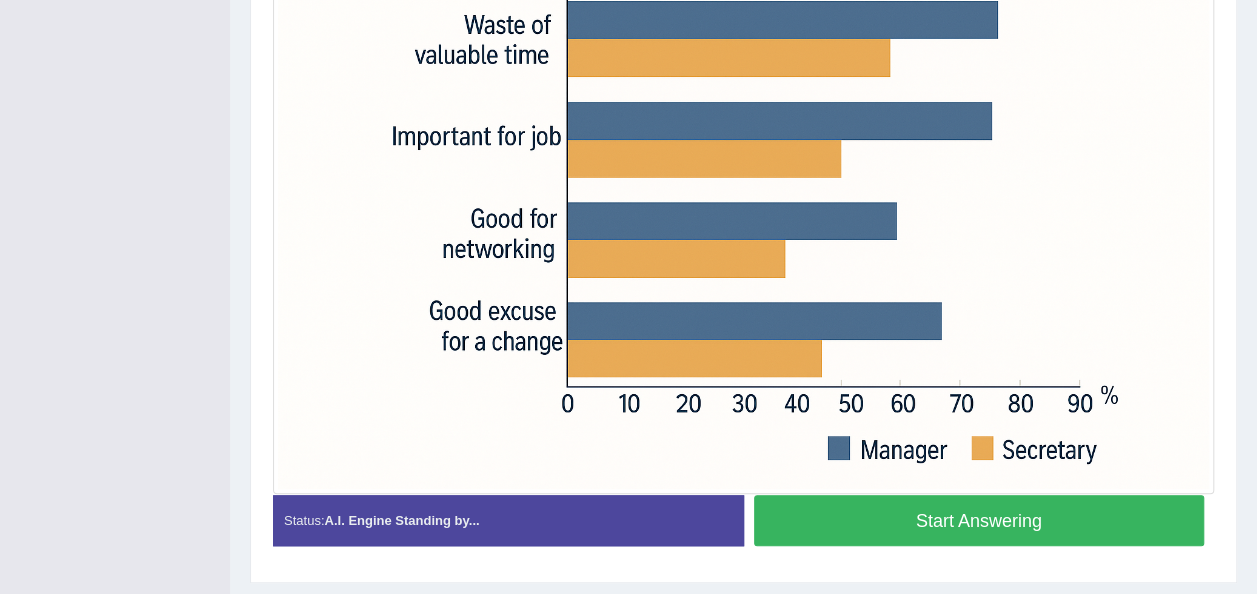 click on "Start Answering" at bounding box center (979, 520) 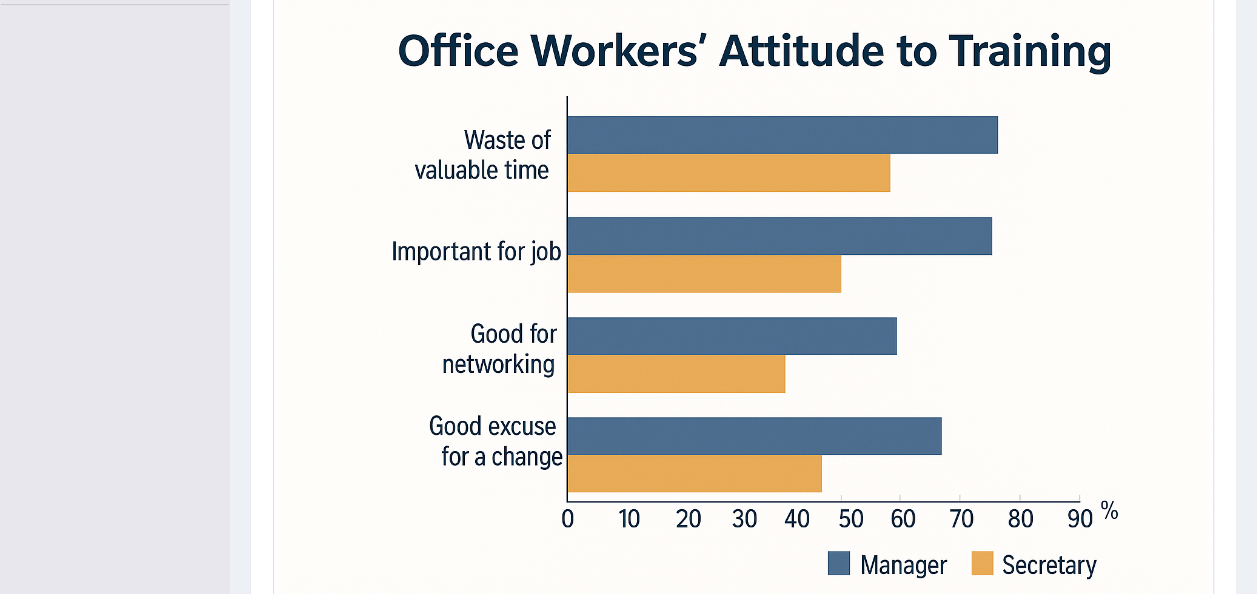 scroll, scrollTop: 490, scrollLeft: 0, axis: vertical 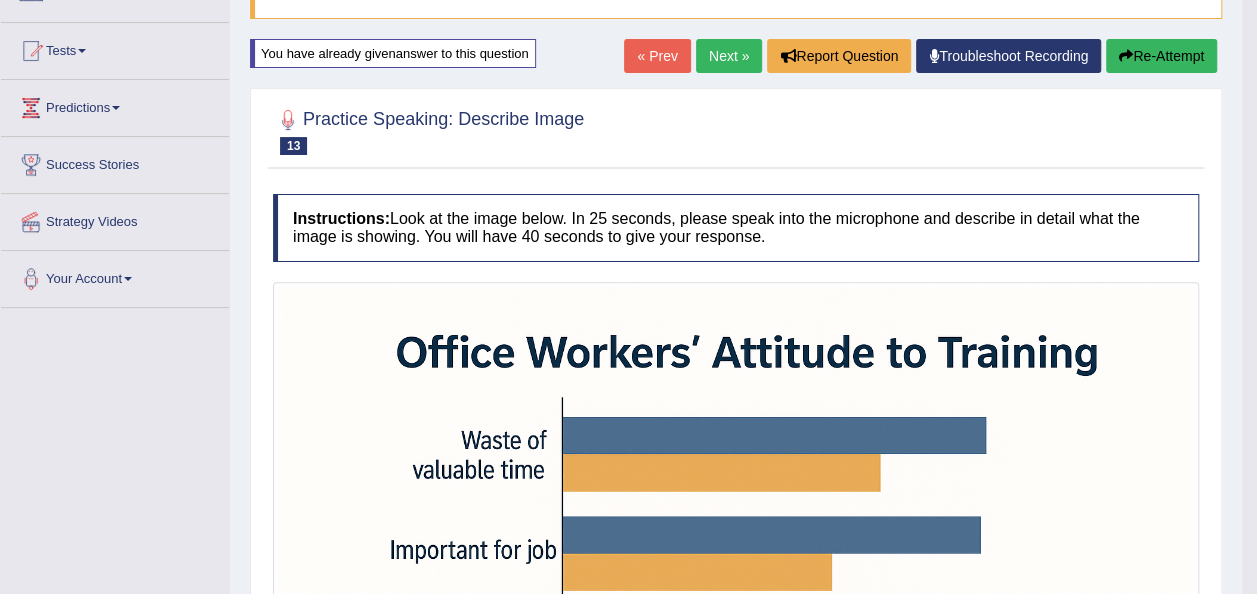 click on "Re-Attempt" at bounding box center [1161, 56] 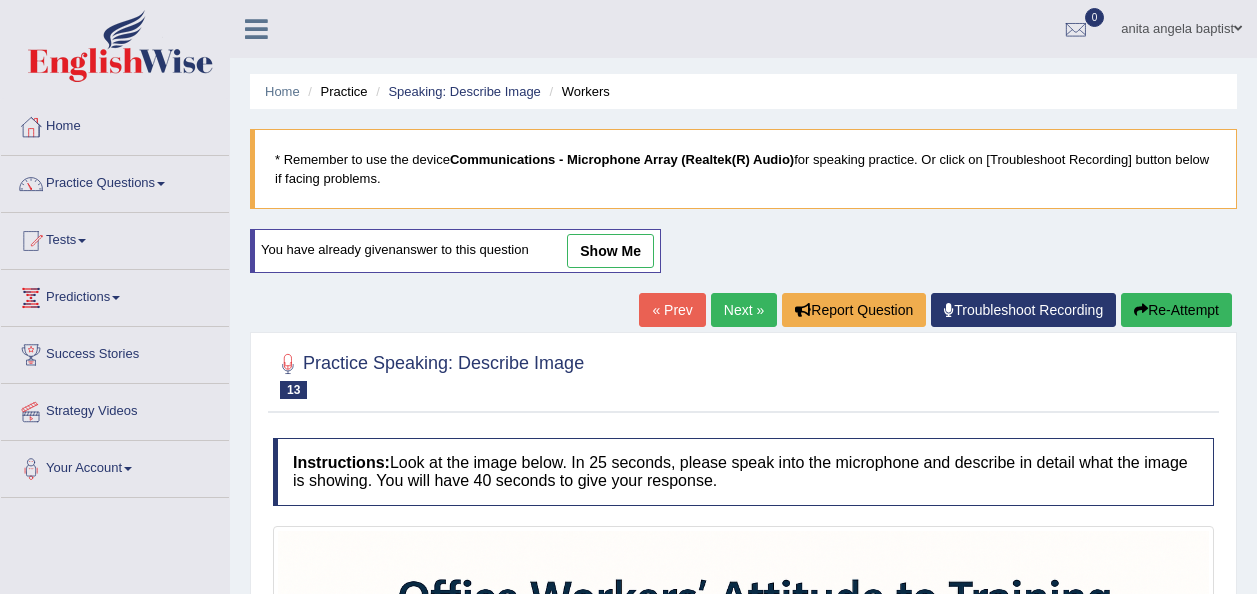 scroll, scrollTop: 312, scrollLeft: 0, axis: vertical 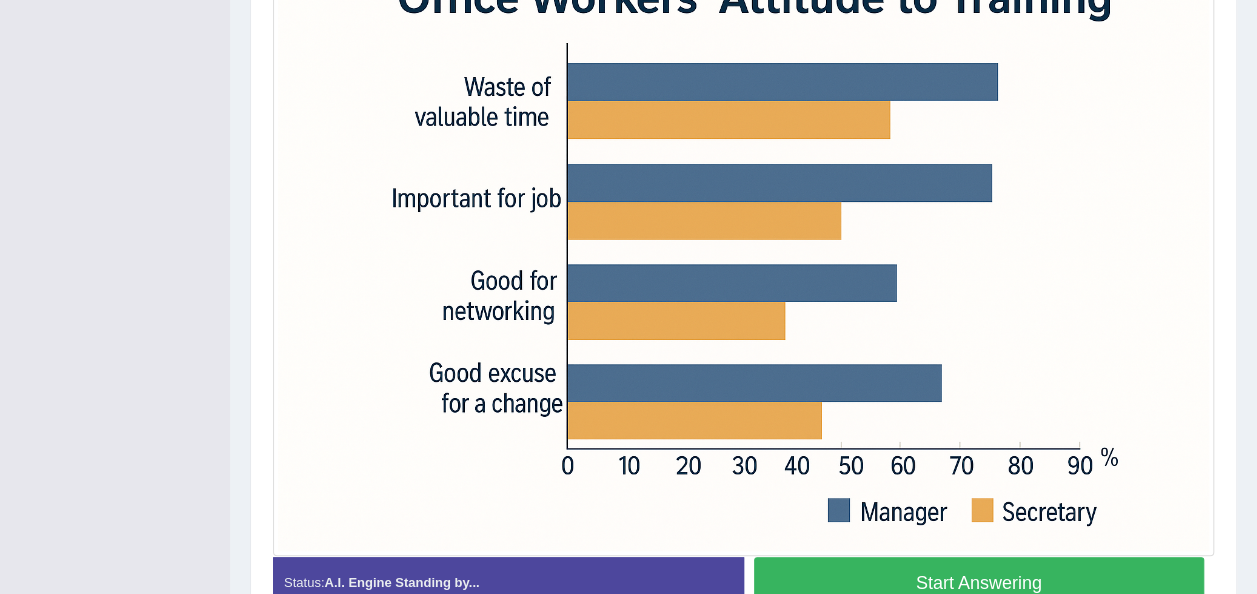 click on "Start Answering" at bounding box center (979, 582) 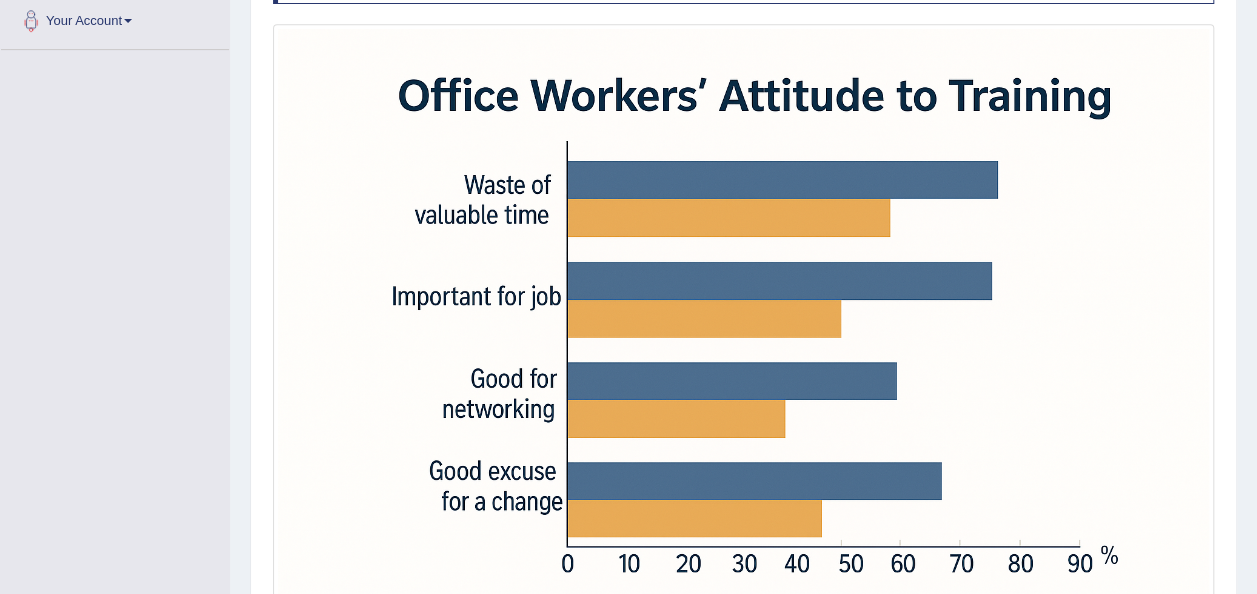 scroll, scrollTop: 648, scrollLeft: 0, axis: vertical 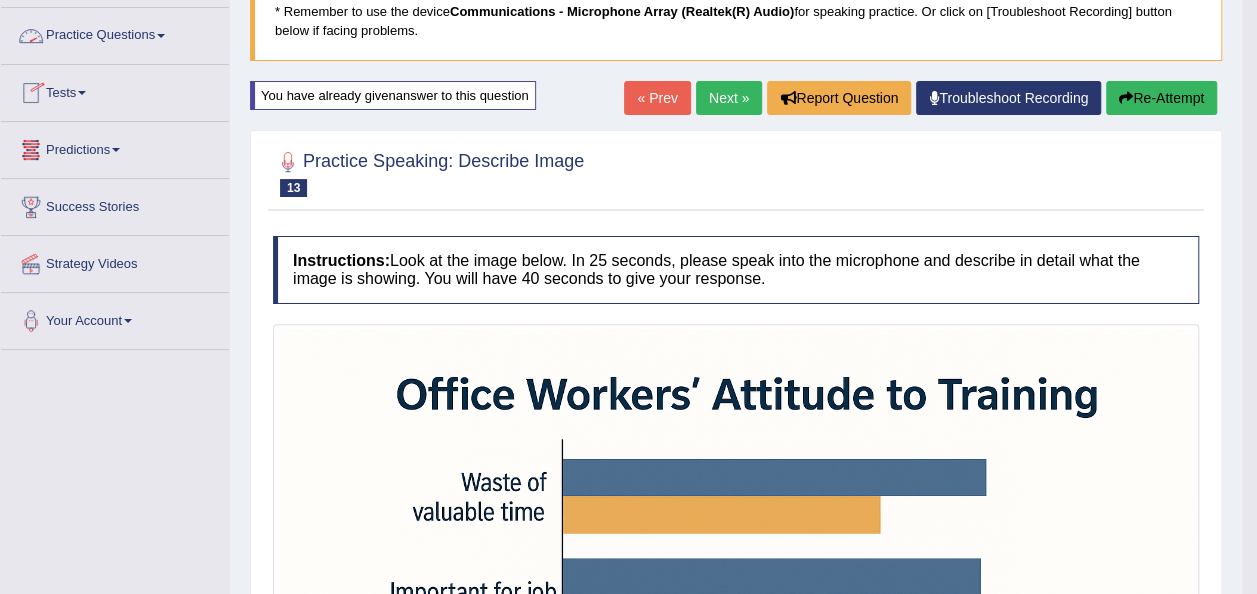 click at bounding box center (161, 36) 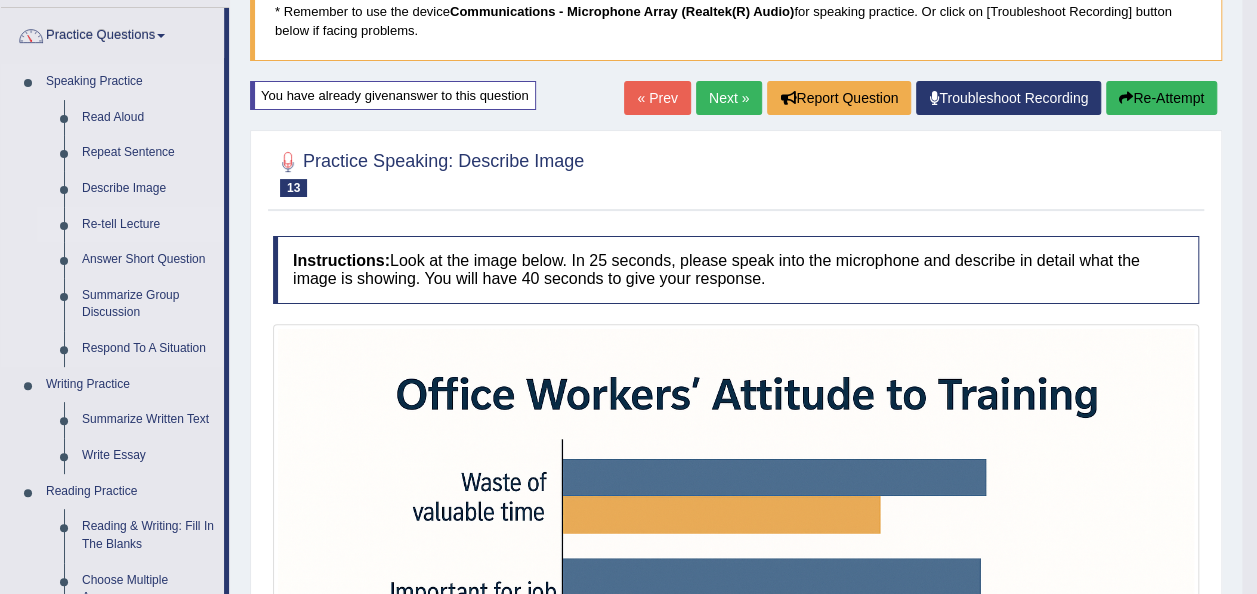 click on "Re-tell Lecture" at bounding box center (148, 225) 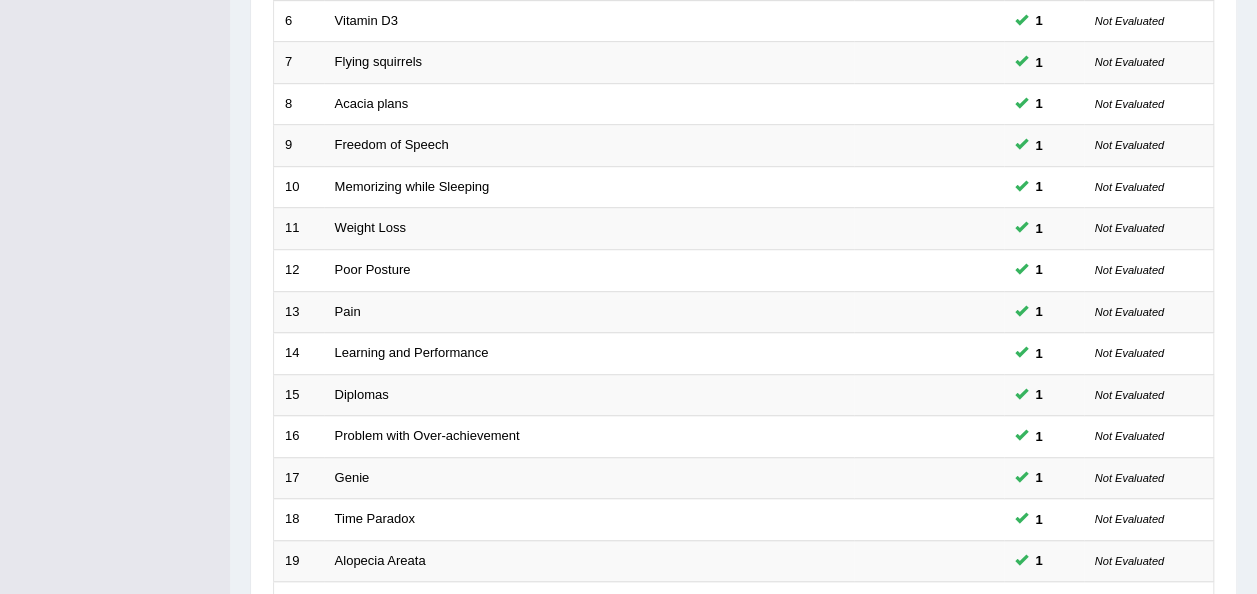 scroll, scrollTop: 600, scrollLeft: 0, axis: vertical 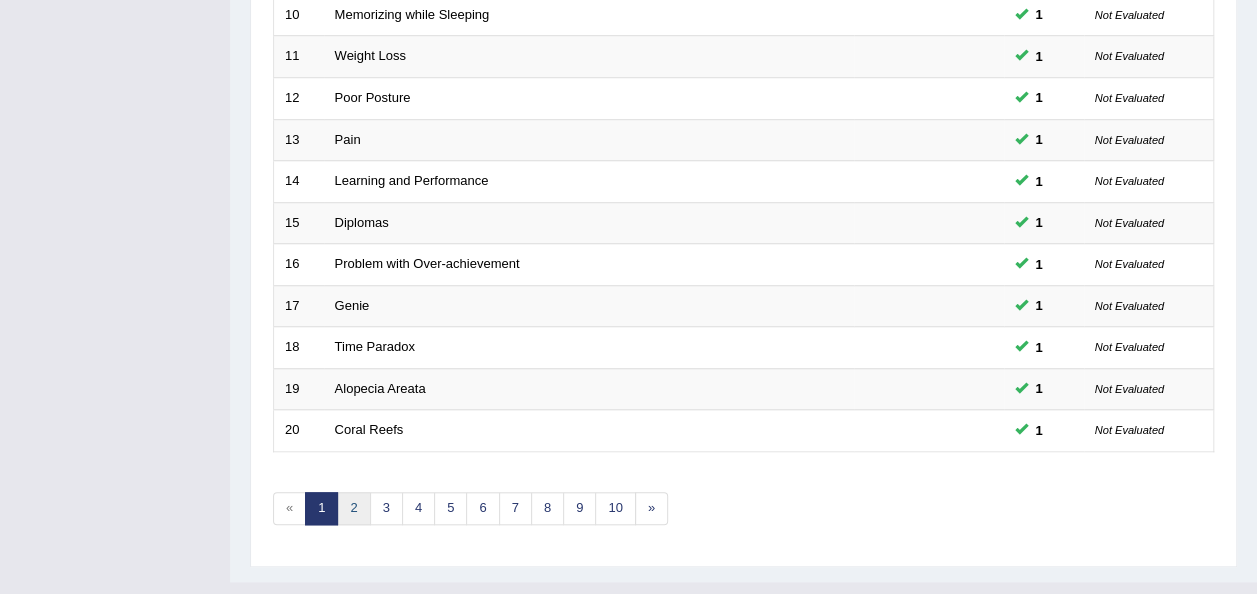 click on "2" at bounding box center [353, 508] 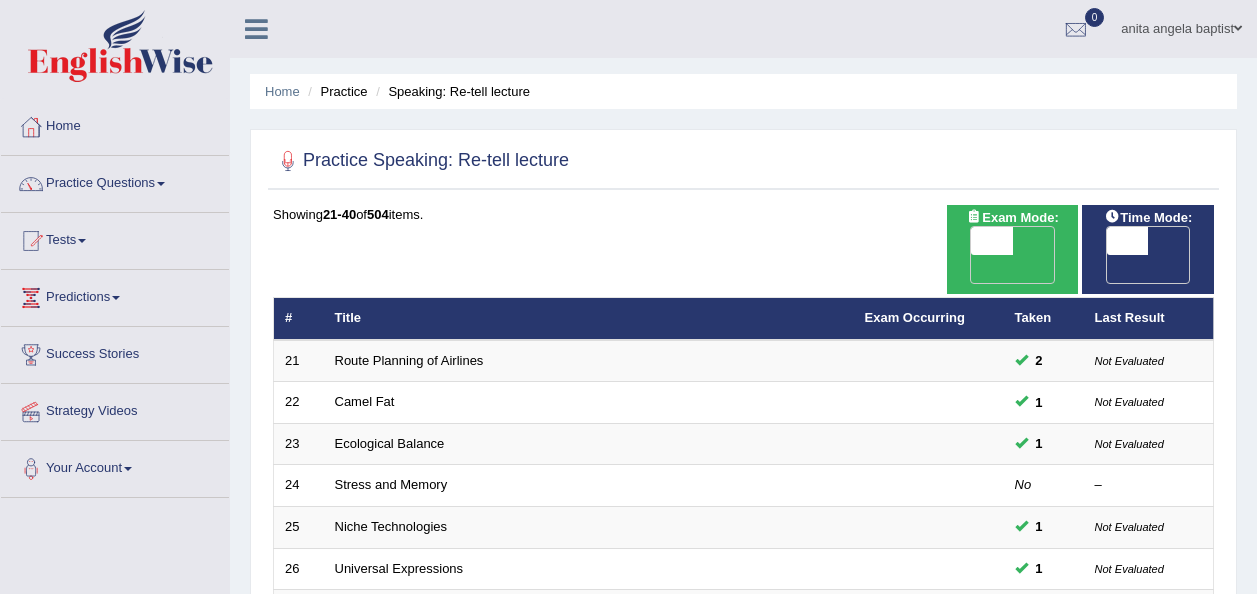 scroll, scrollTop: 200, scrollLeft: 0, axis: vertical 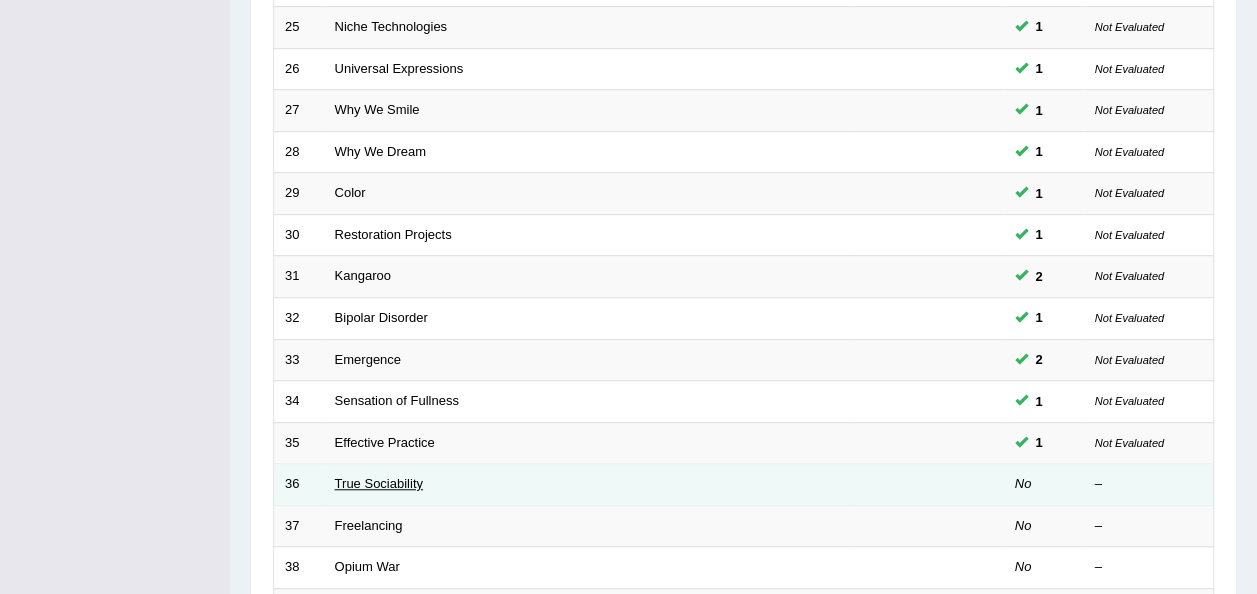 click on "True Sociability" at bounding box center [379, 483] 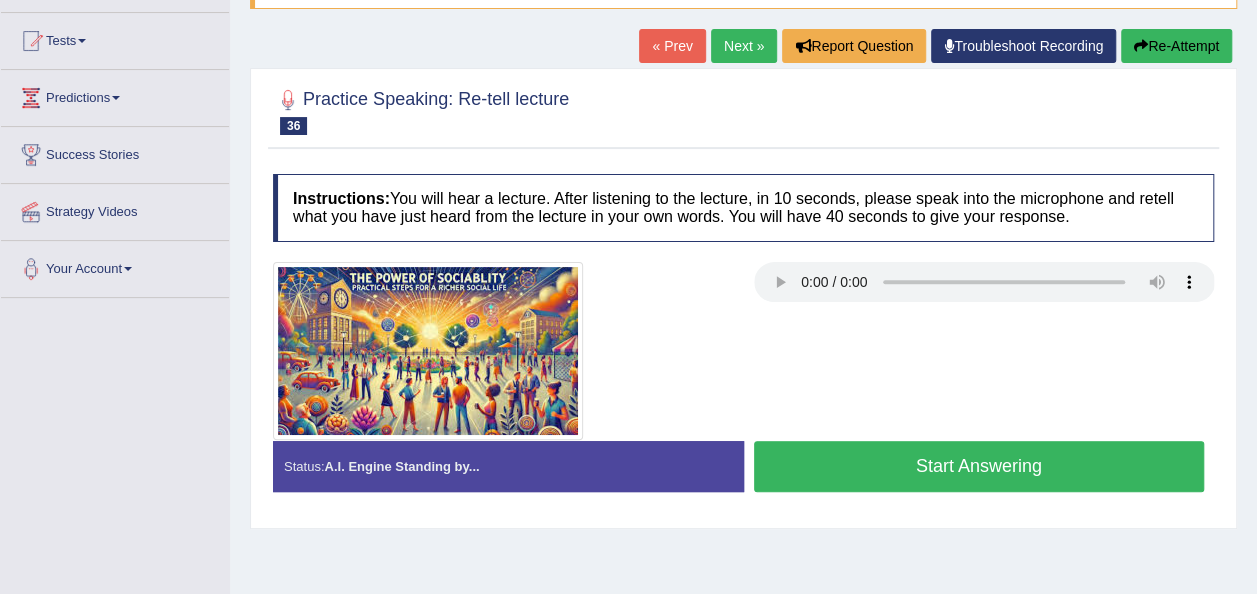 scroll, scrollTop: 0, scrollLeft: 0, axis: both 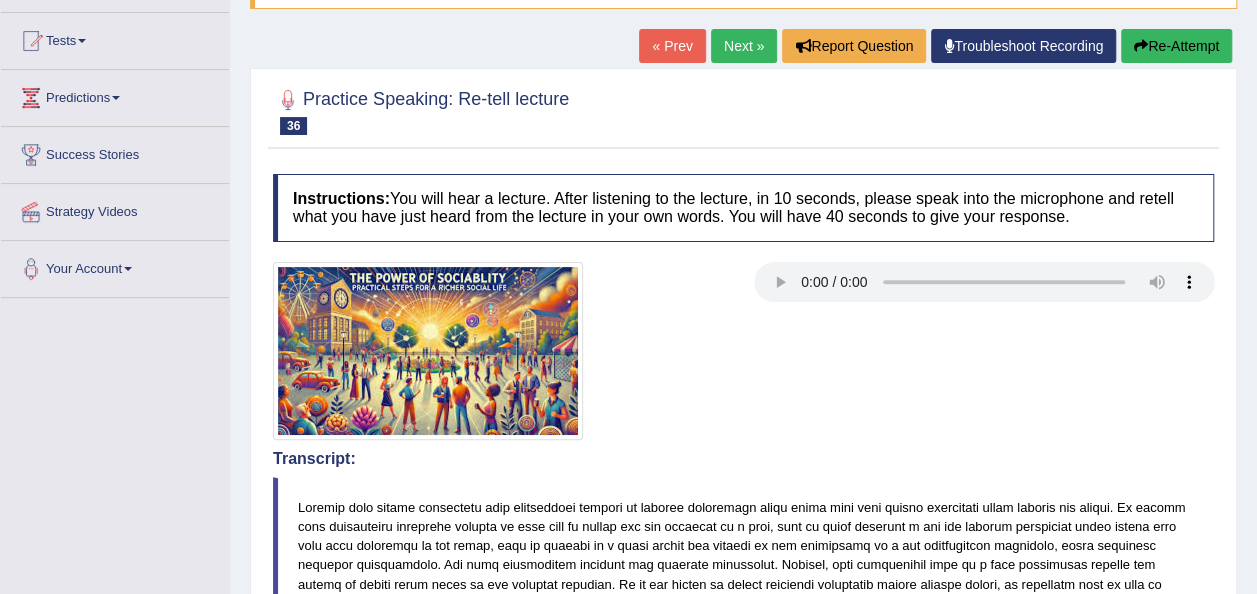 click on "Re-Attempt" at bounding box center [1176, 46] 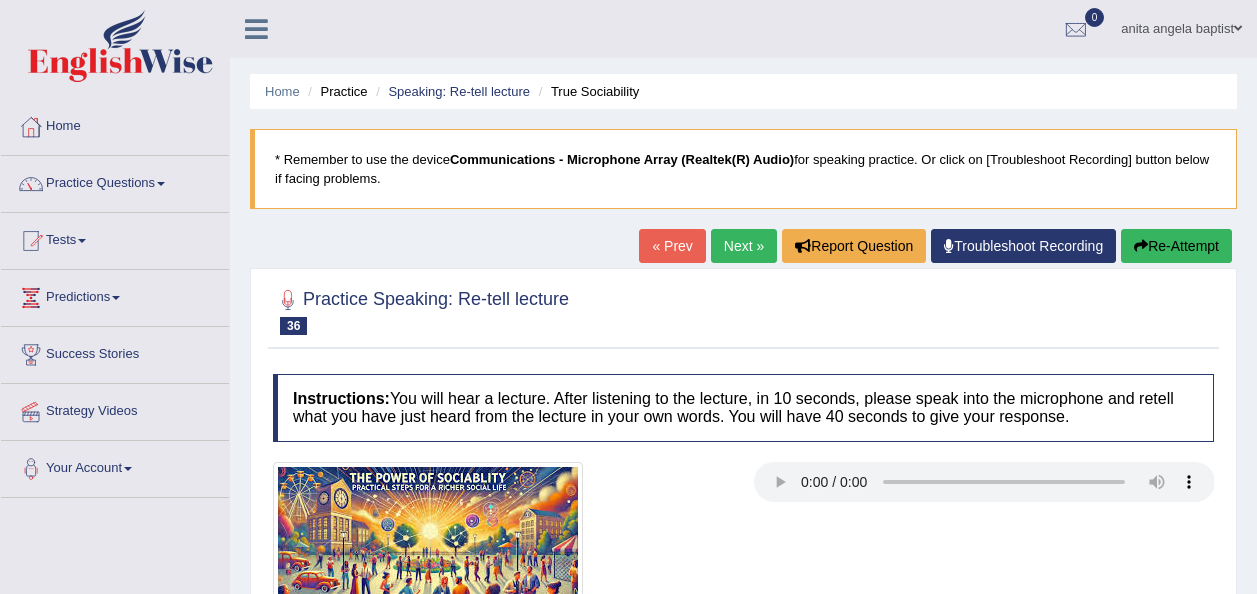 scroll, scrollTop: 200, scrollLeft: 0, axis: vertical 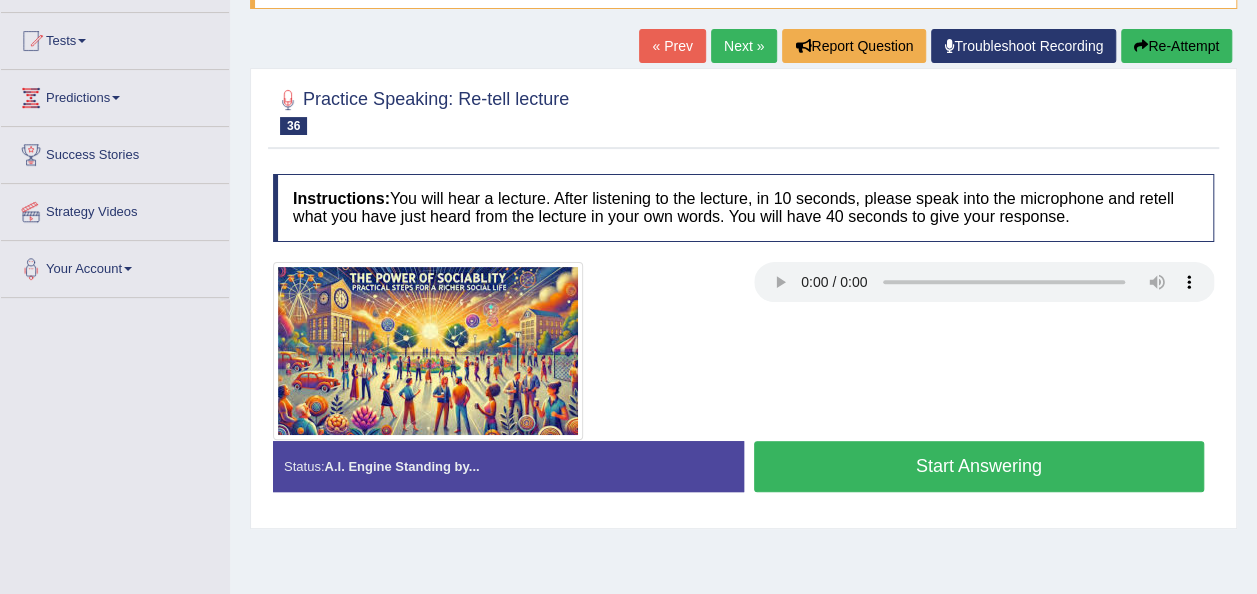 click on "Start Answering" at bounding box center [979, 466] 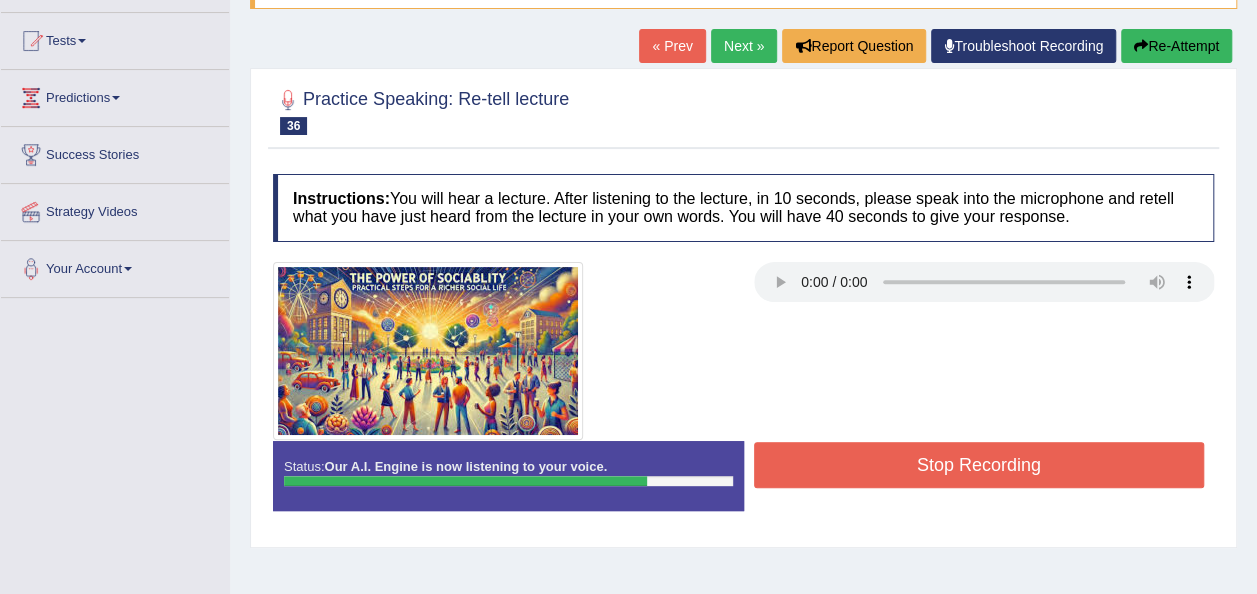 click on "Stop Recording" at bounding box center (979, 465) 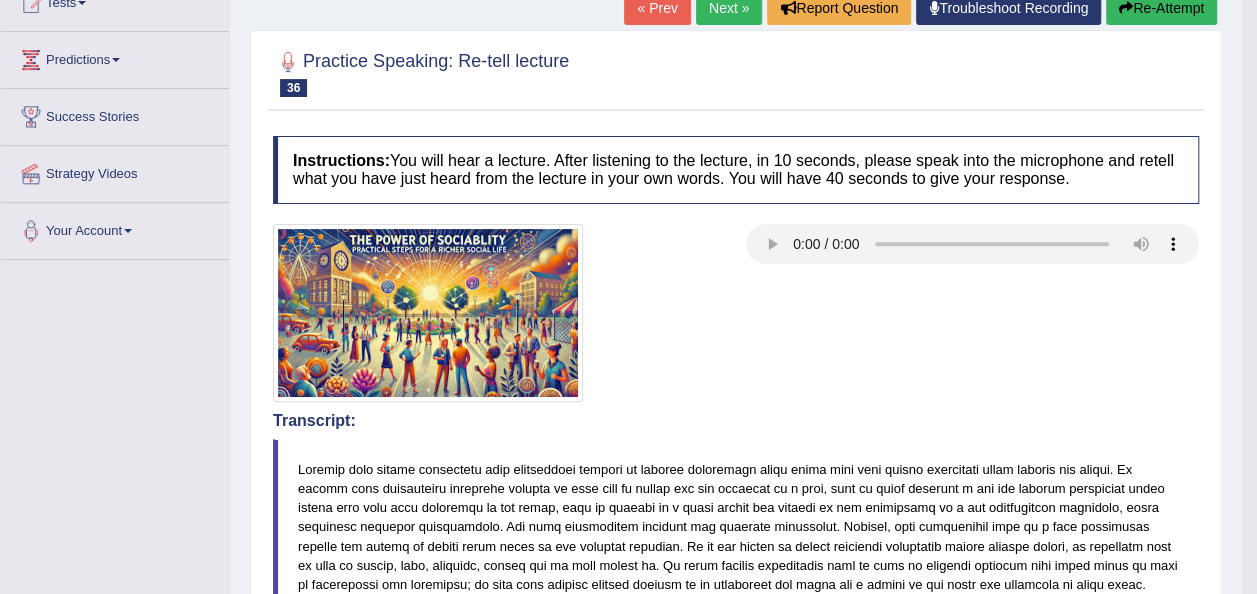 scroll, scrollTop: 200, scrollLeft: 0, axis: vertical 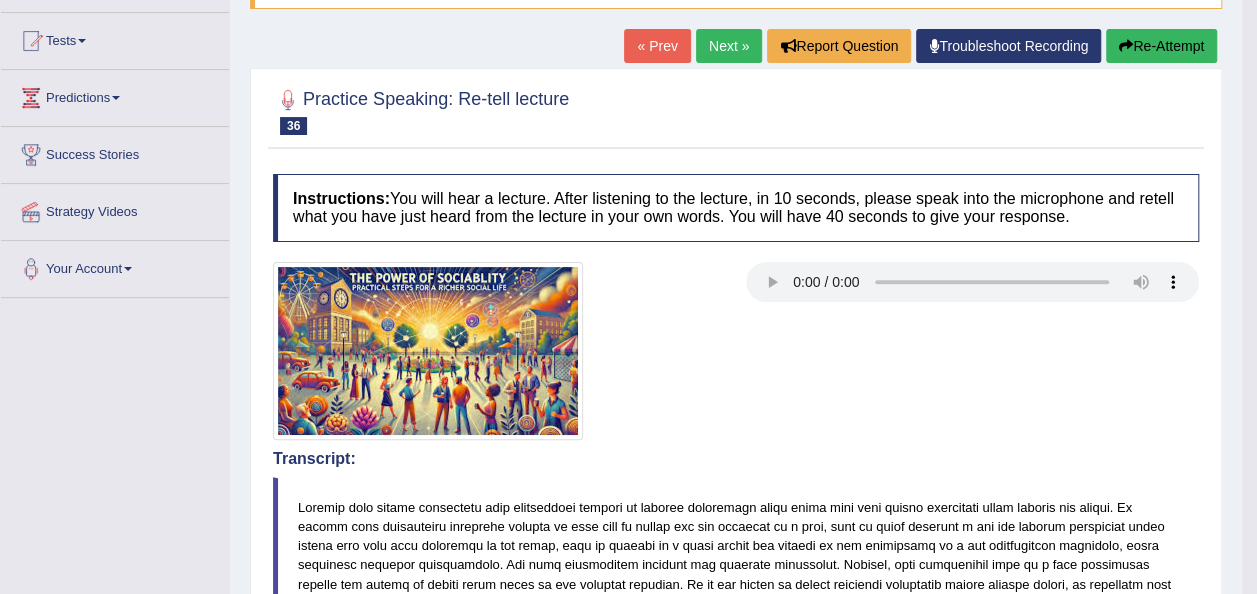 click on "Next »" at bounding box center (729, 46) 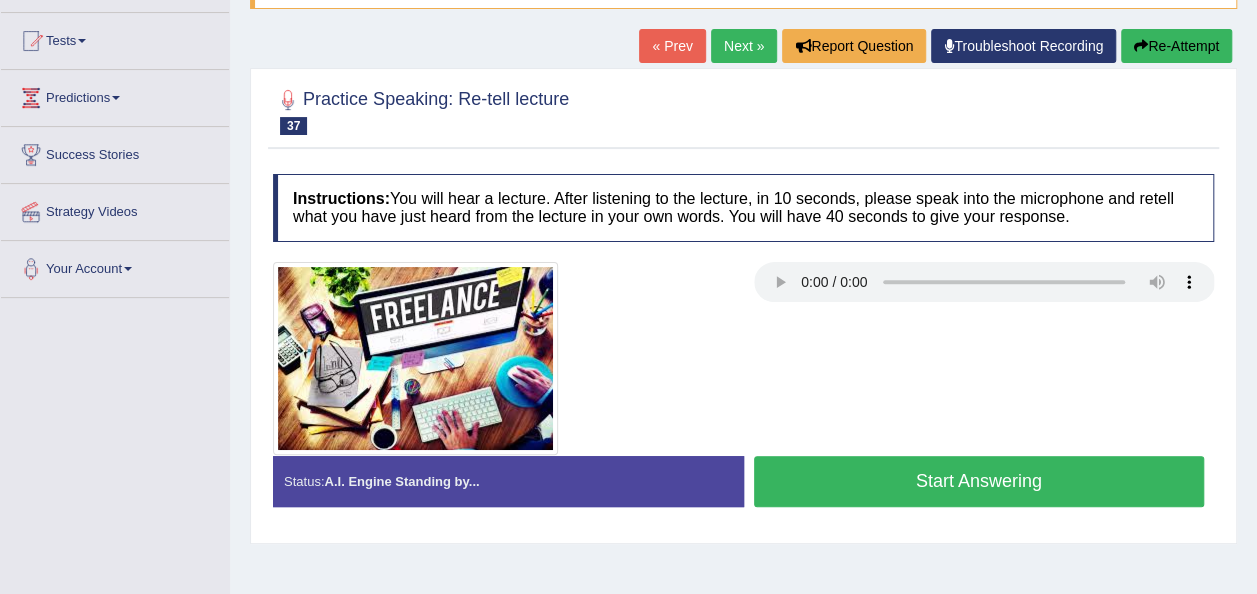 scroll, scrollTop: 200, scrollLeft: 0, axis: vertical 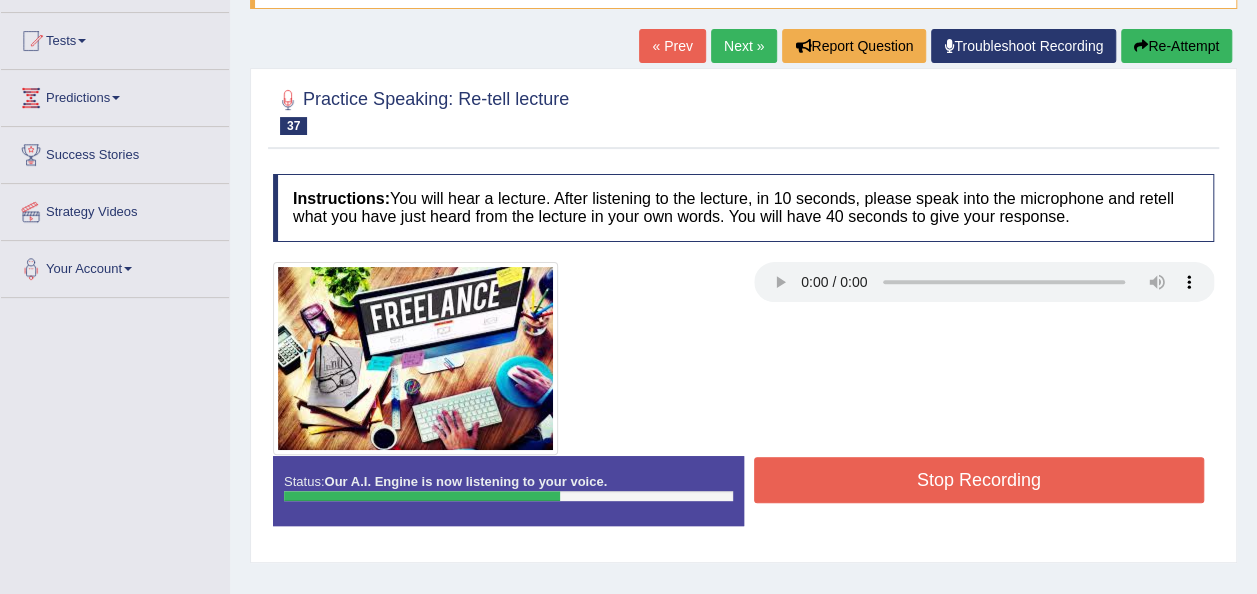 click on "Stop Recording" at bounding box center (979, 480) 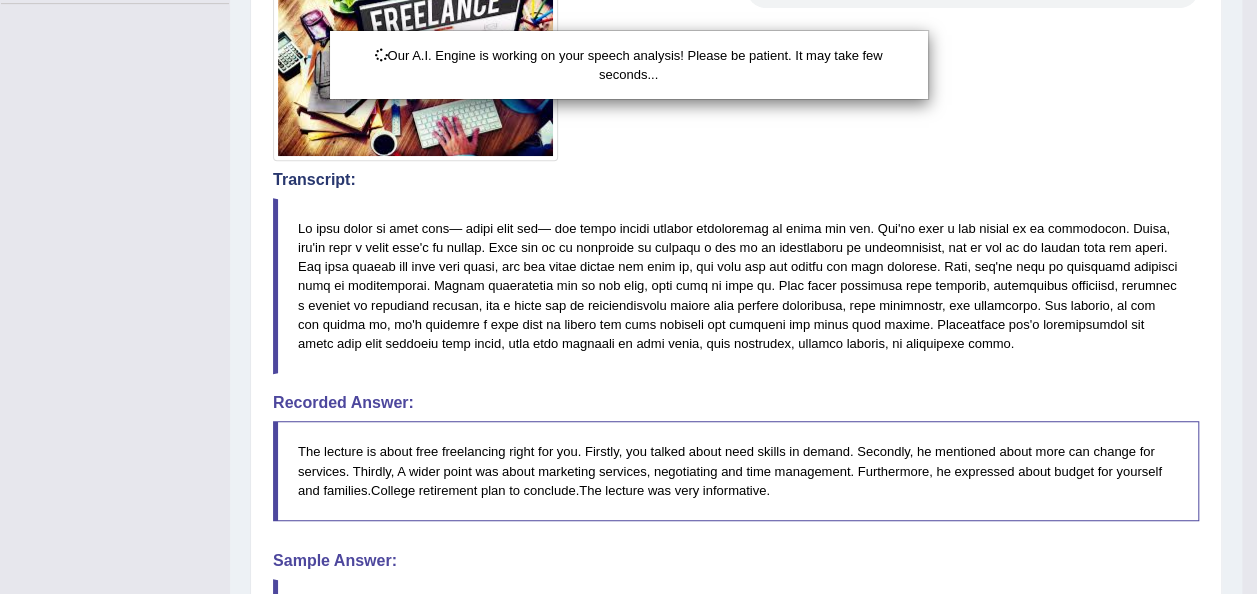 scroll, scrollTop: 500, scrollLeft: 0, axis: vertical 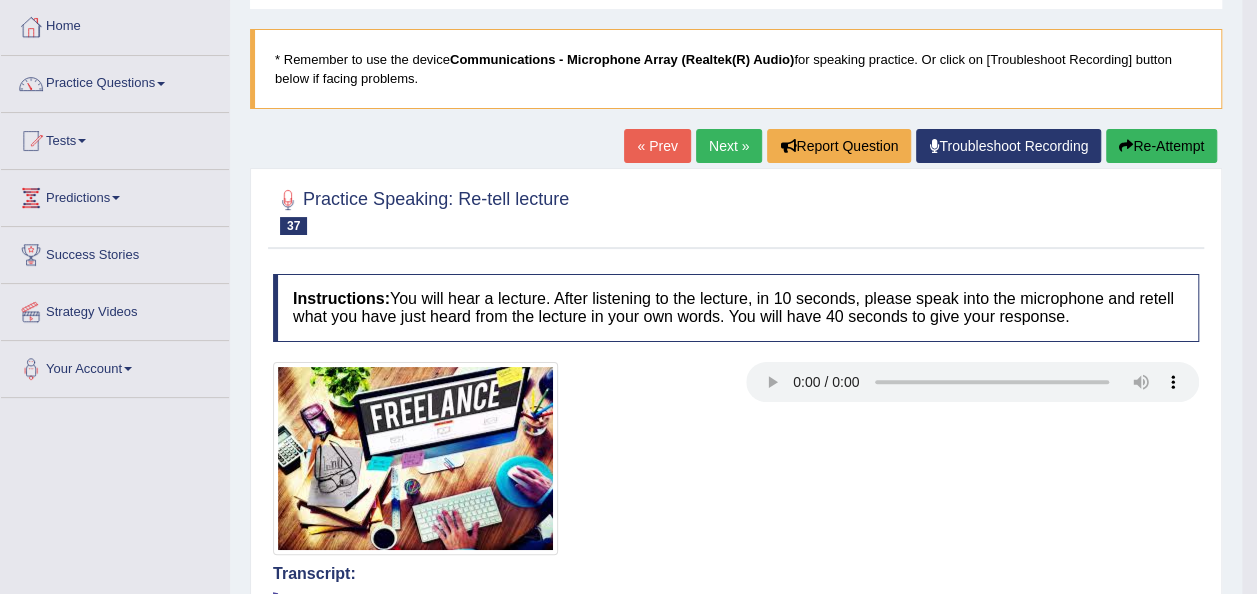 click on "Re-Attempt" at bounding box center (1161, 146) 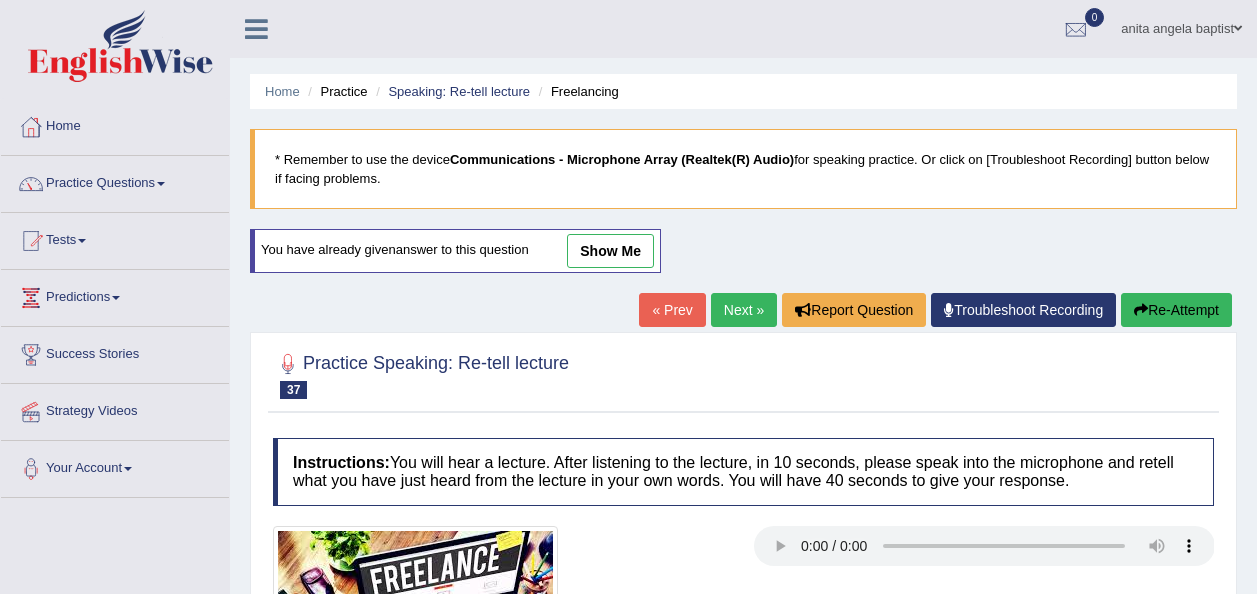 scroll, scrollTop: 100, scrollLeft: 0, axis: vertical 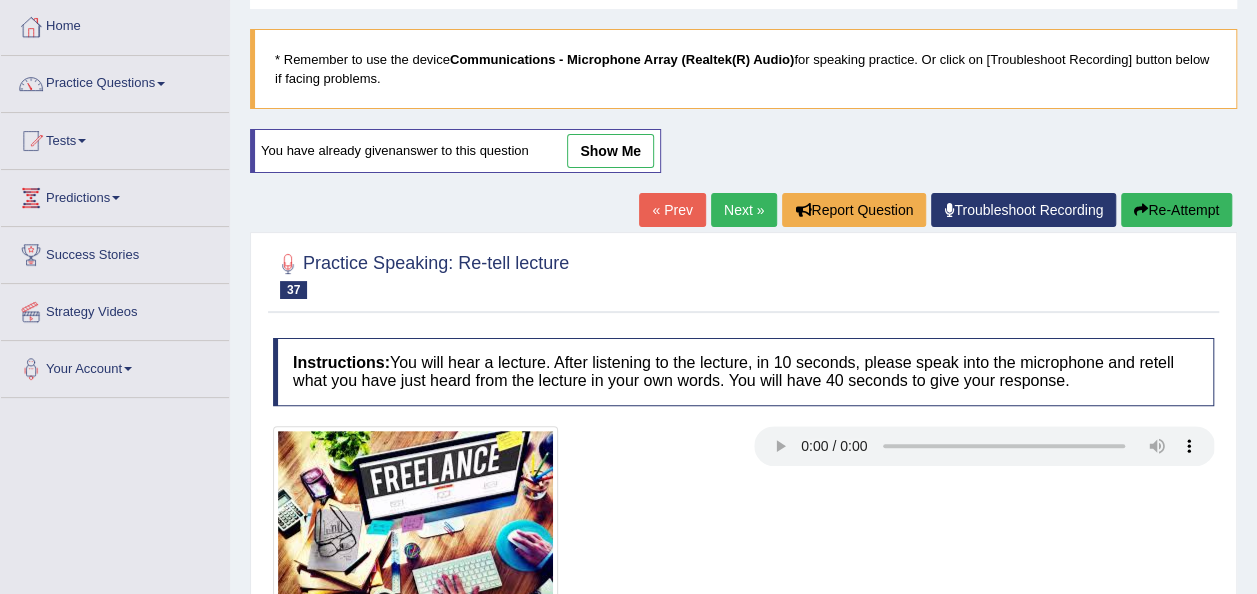 type 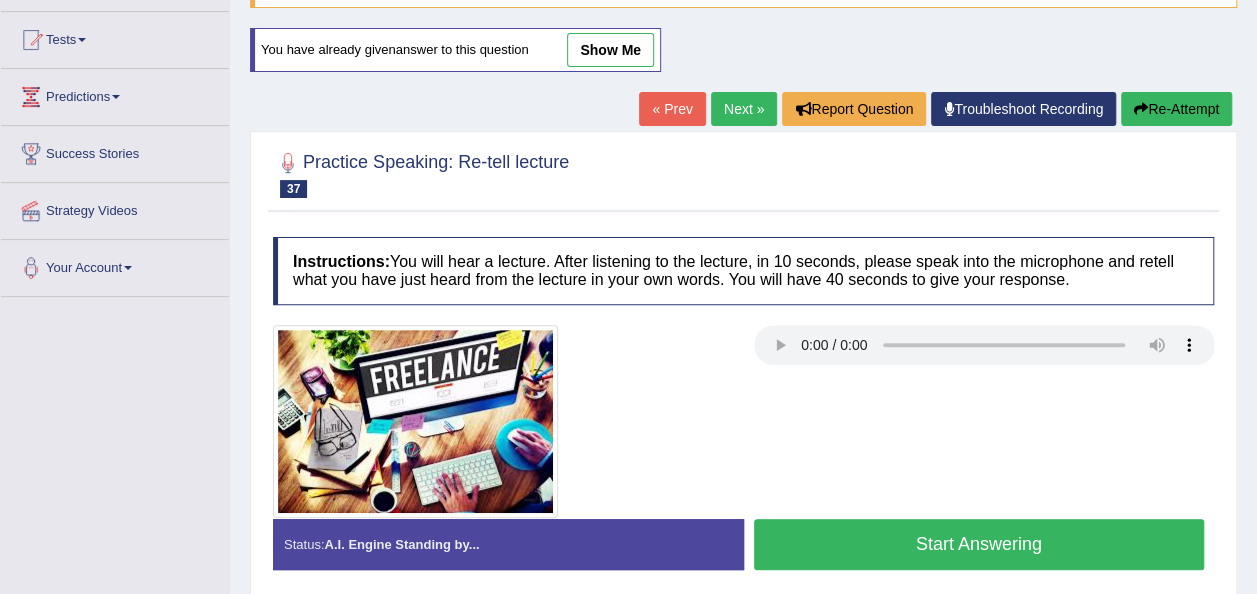 scroll, scrollTop: 300, scrollLeft: 0, axis: vertical 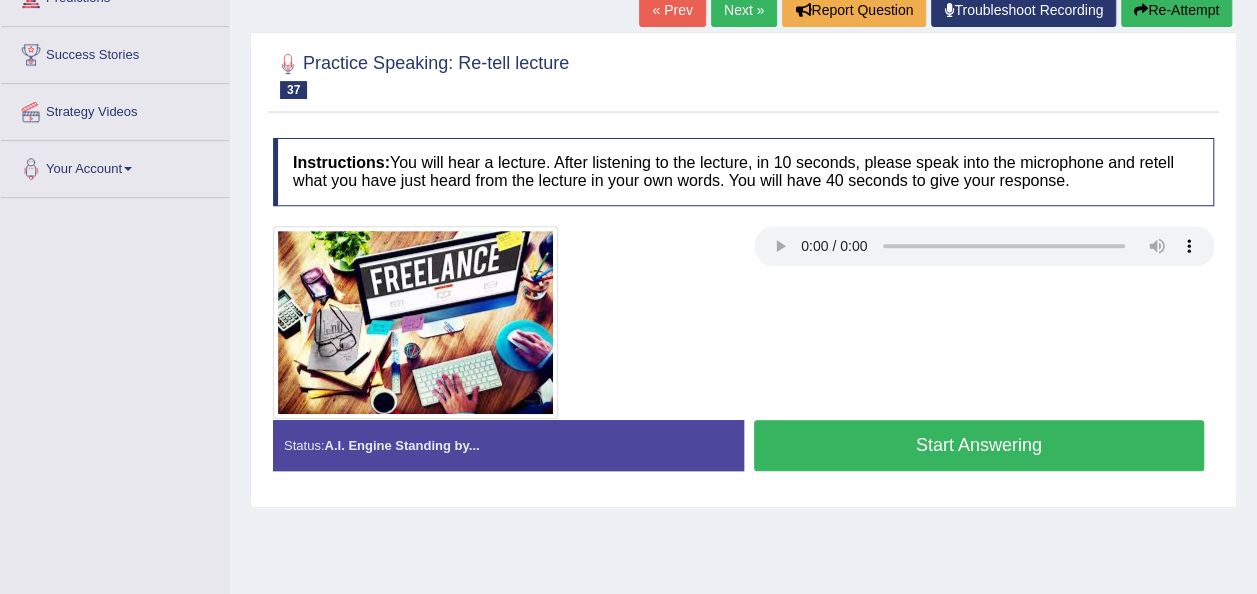 click on "Start Answering" at bounding box center (979, 445) 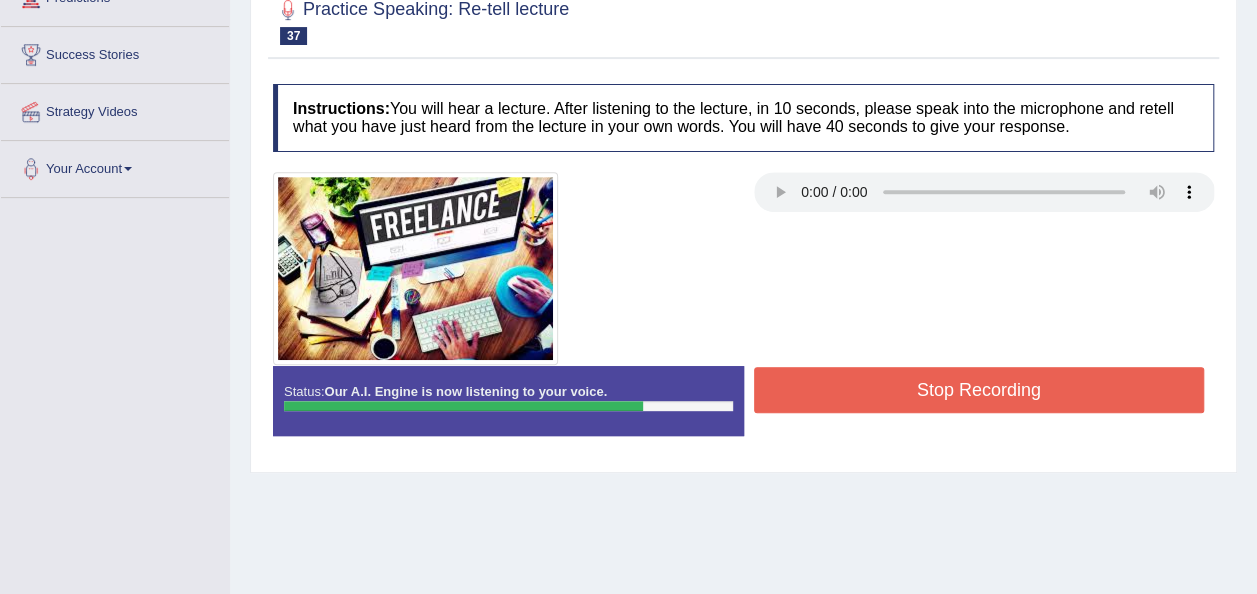 click on "Stop Recording" at bounding box center (979, 390) 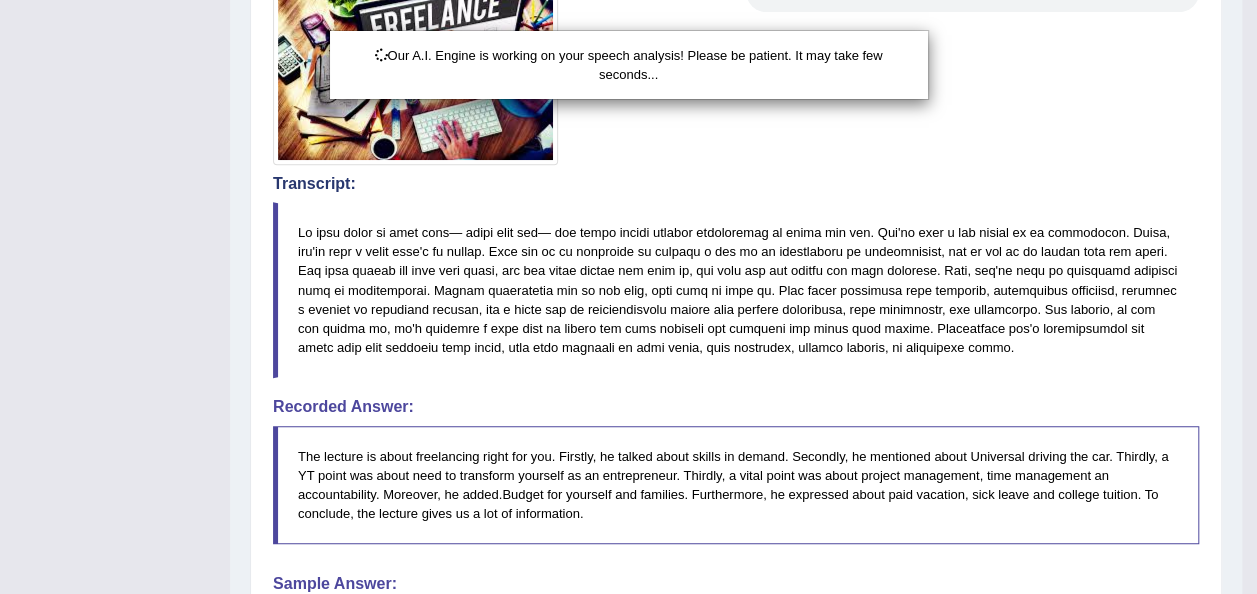 scroll, scrollTop: 700, scrollLeft: 0, axis: vertical 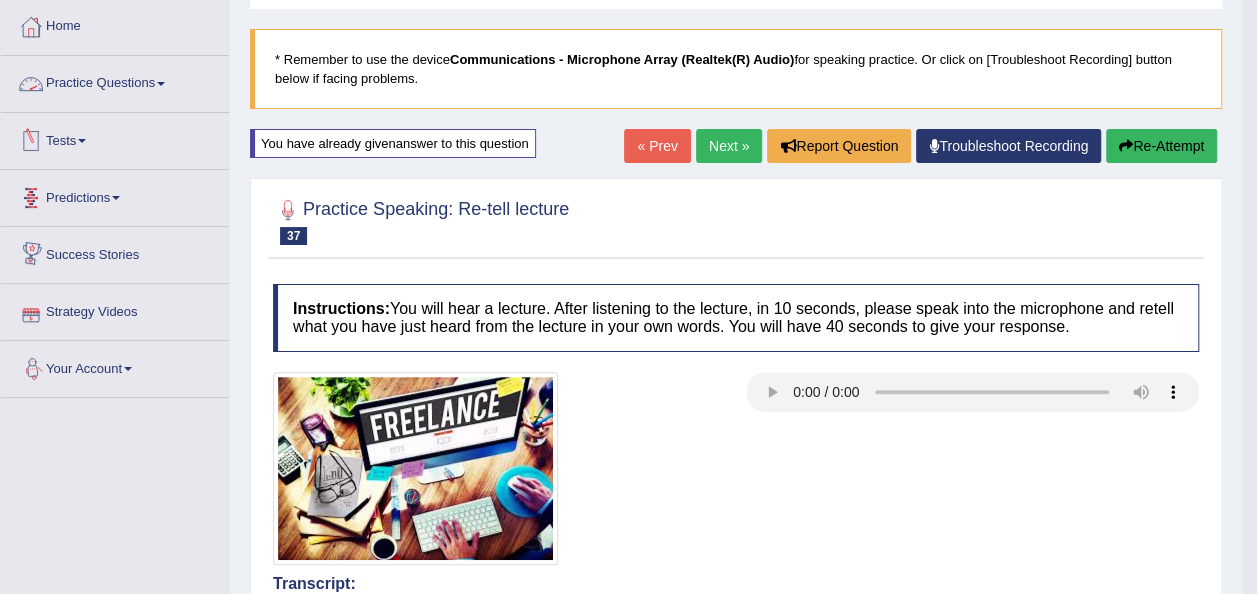 click on "Practice Questions" at bounding box center (115, 81) 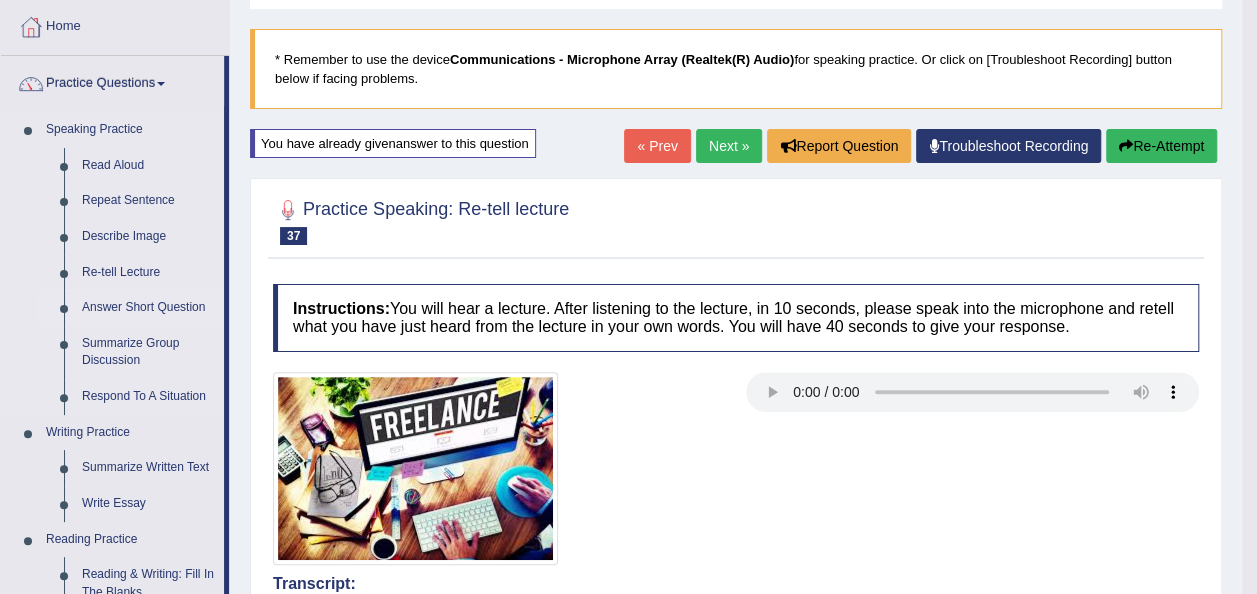 click on "Answer Short Question" at bounding box center (148, 308) 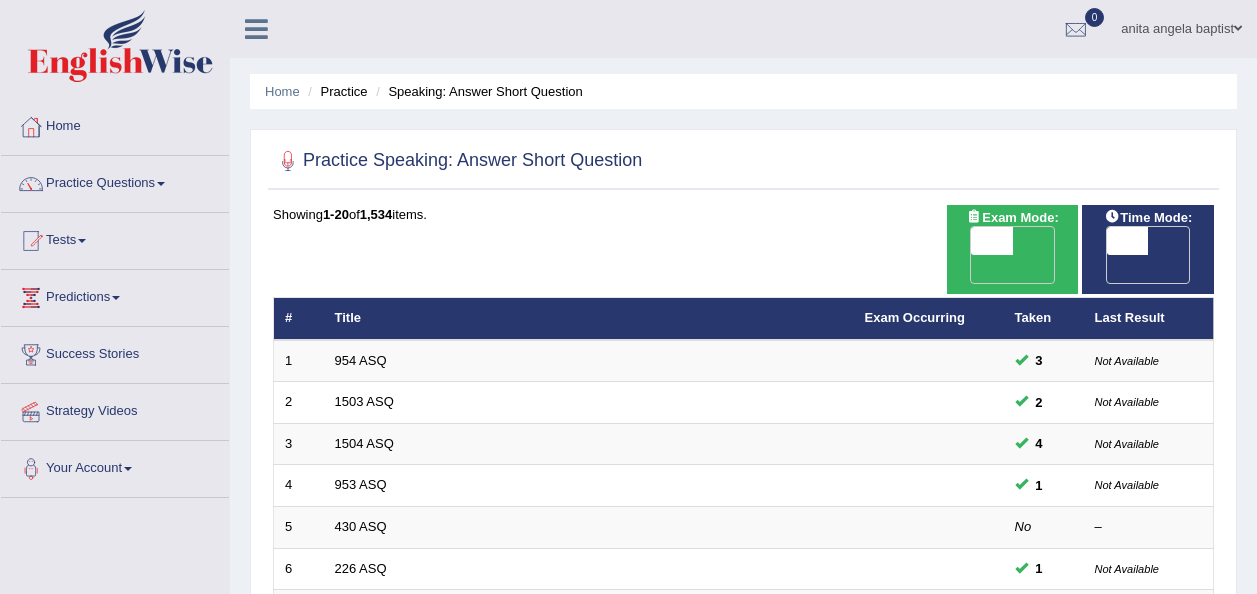 scroll, scrollTop: 200, scrollLeft: 0, axis: vertical 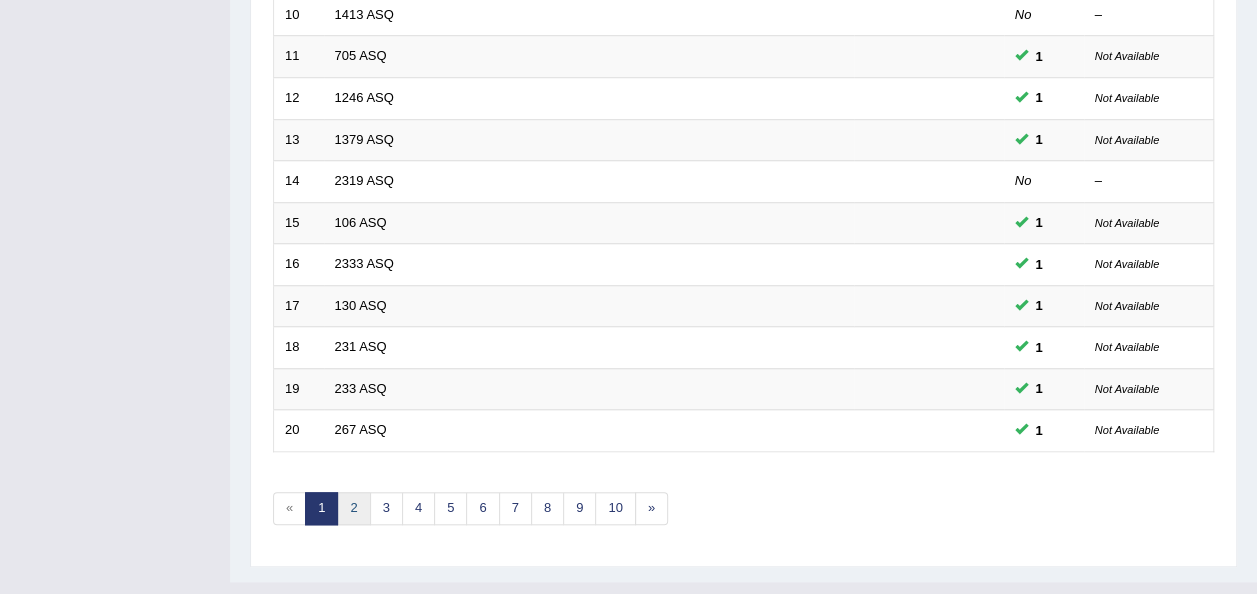 click on "2" at bounding box center [353, 508] 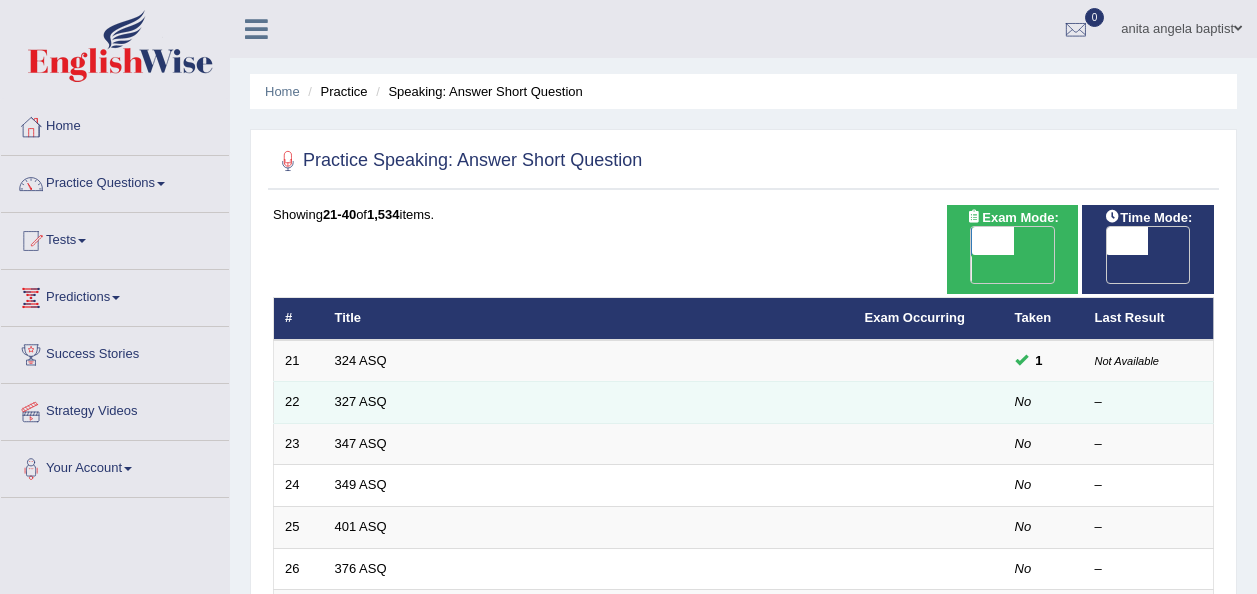 scroll, scrollTop: 0, scrollLeft: 0, axis: both 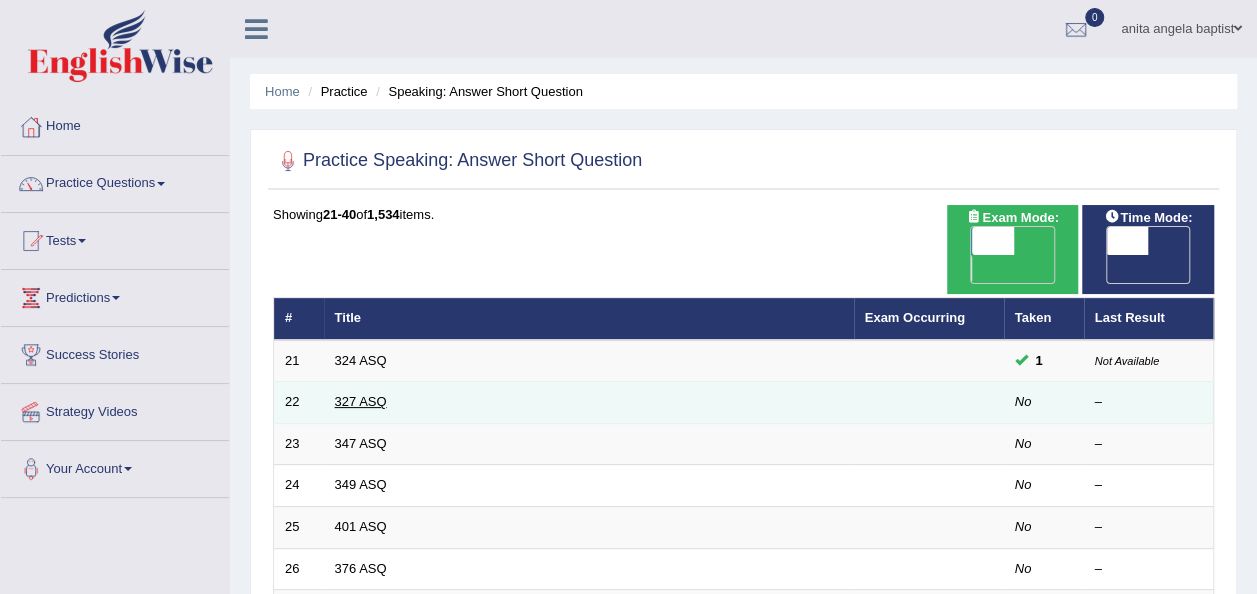 click on "327 ASQ" at bounding box center [361, 401] 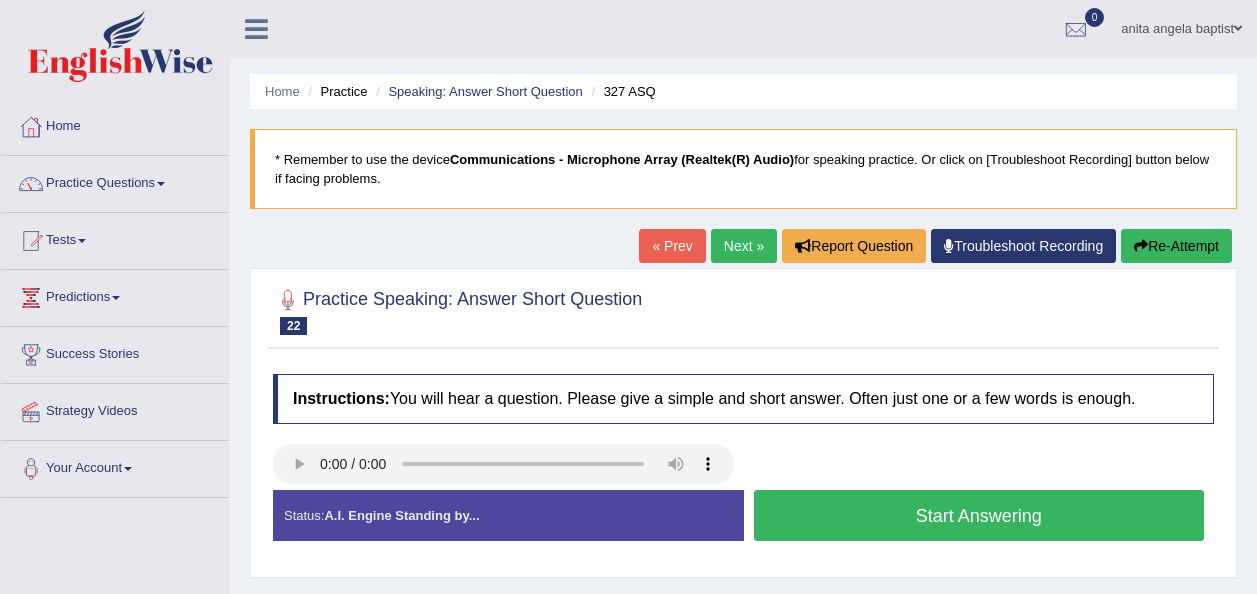 scroll, scrollTop: 0, scrollLeft: 0, axis: both 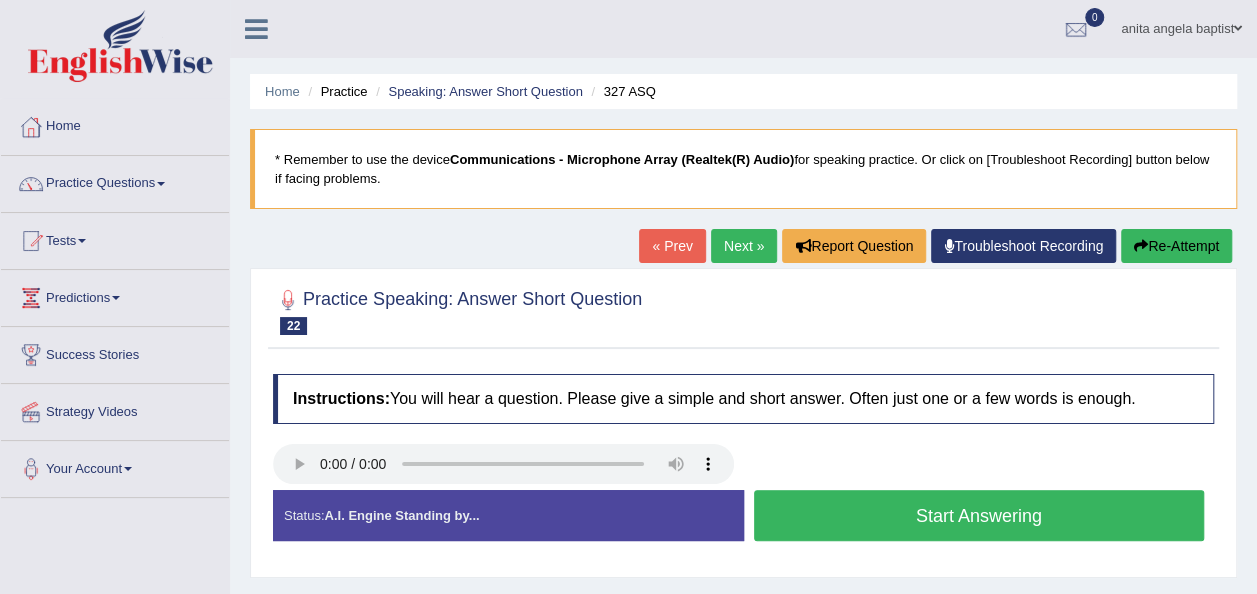 click on "Start Answering" at bounding box center (979, 515) 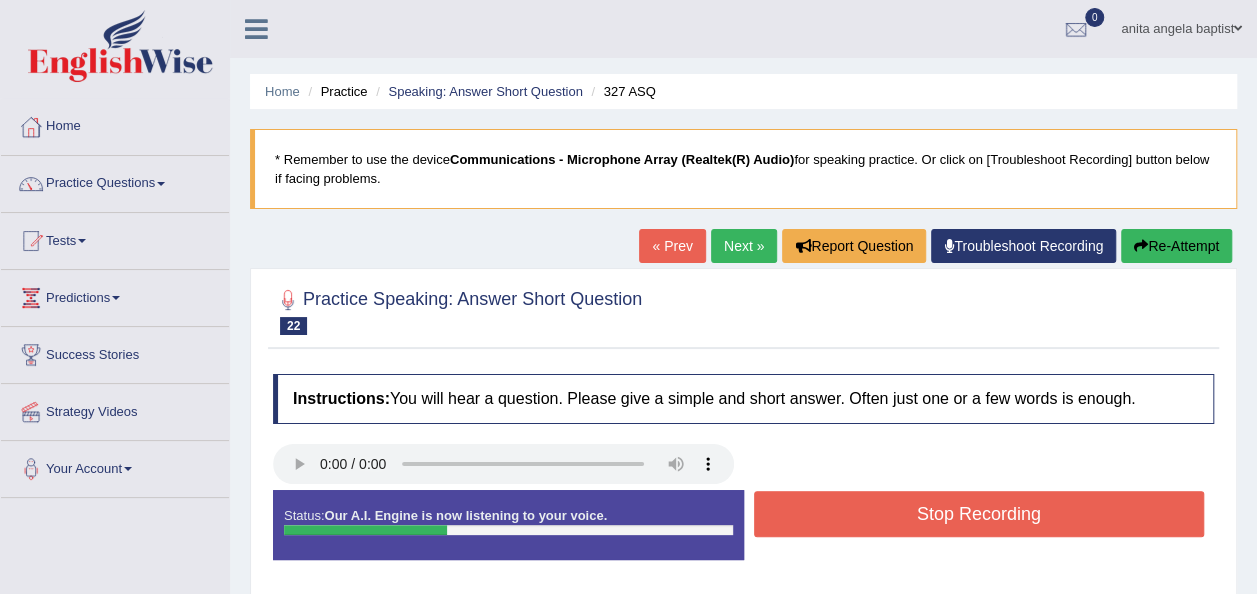 click on "Stop Recording" at bounding box center (979, 514) 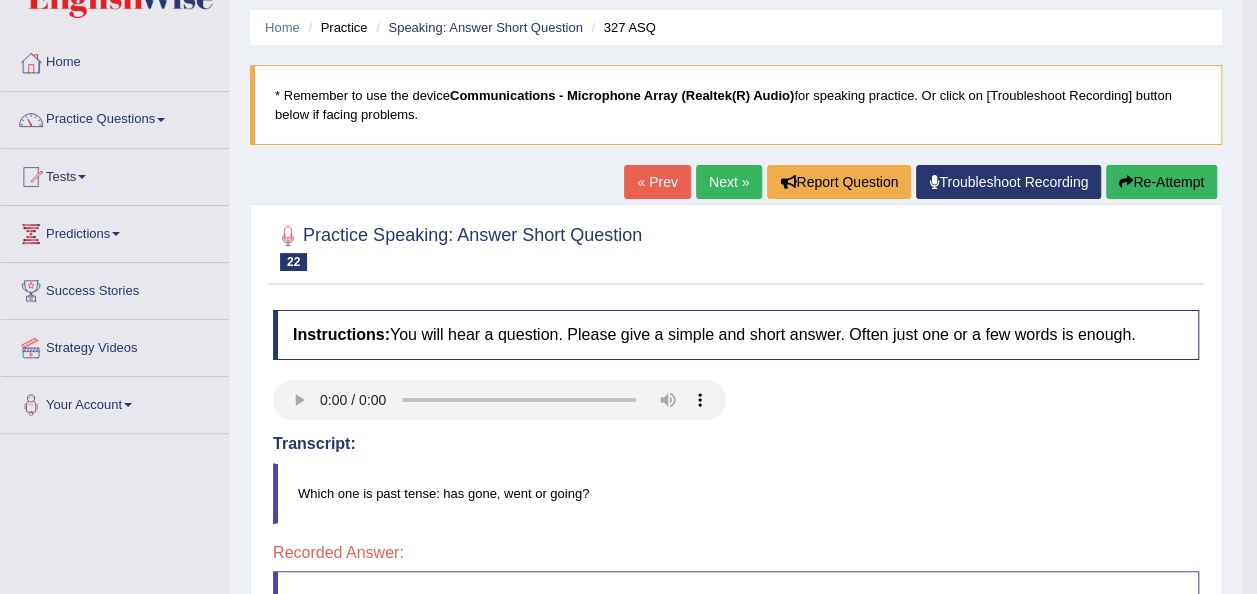 scroll, scrollTop: 0, scrollLeft: 0, axis: both 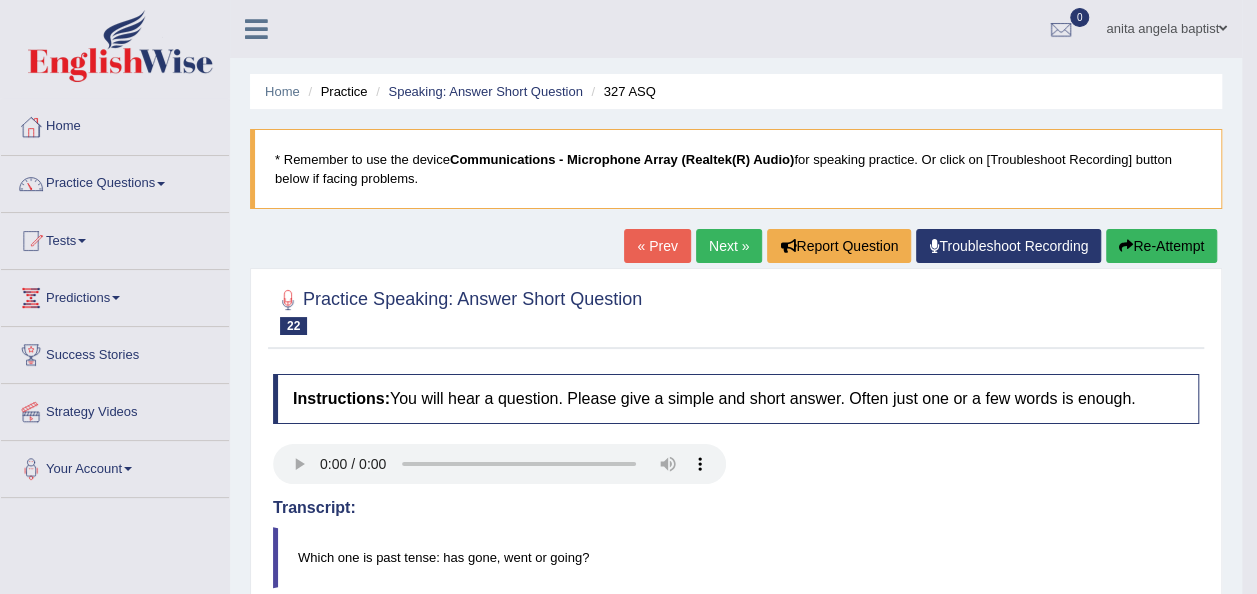 click on "Next »" at bounding box center (729, 246) 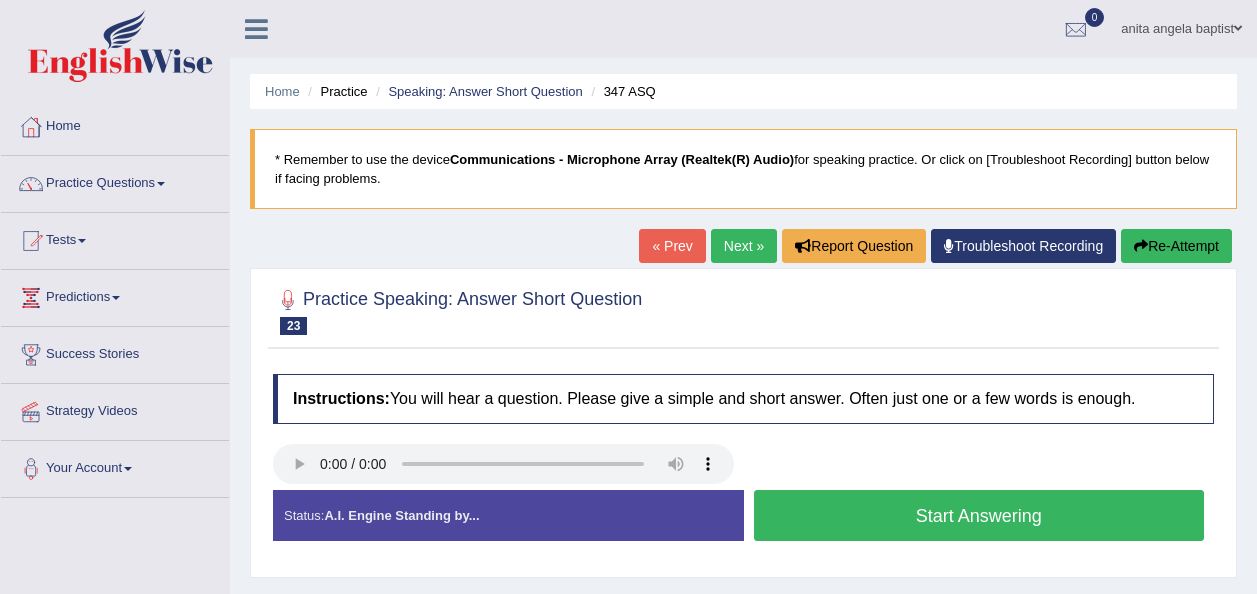 scroll, scrollTop: 0, scrollLeft: 0, axis: both 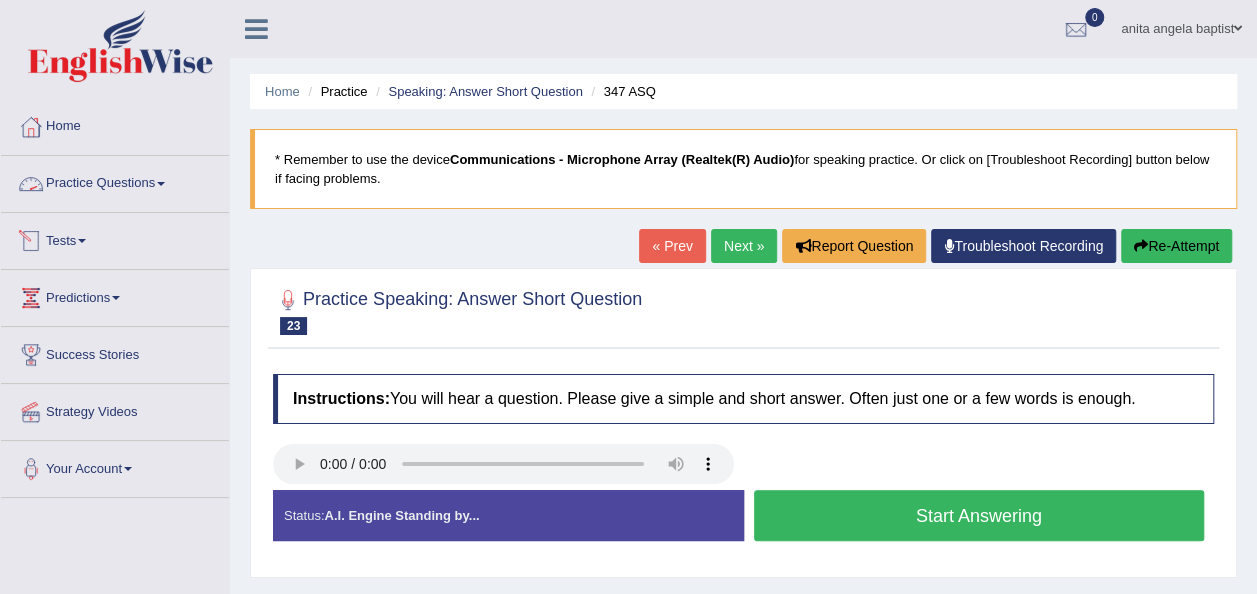 click on "Practice Questions" at bounding box center (115, 181) 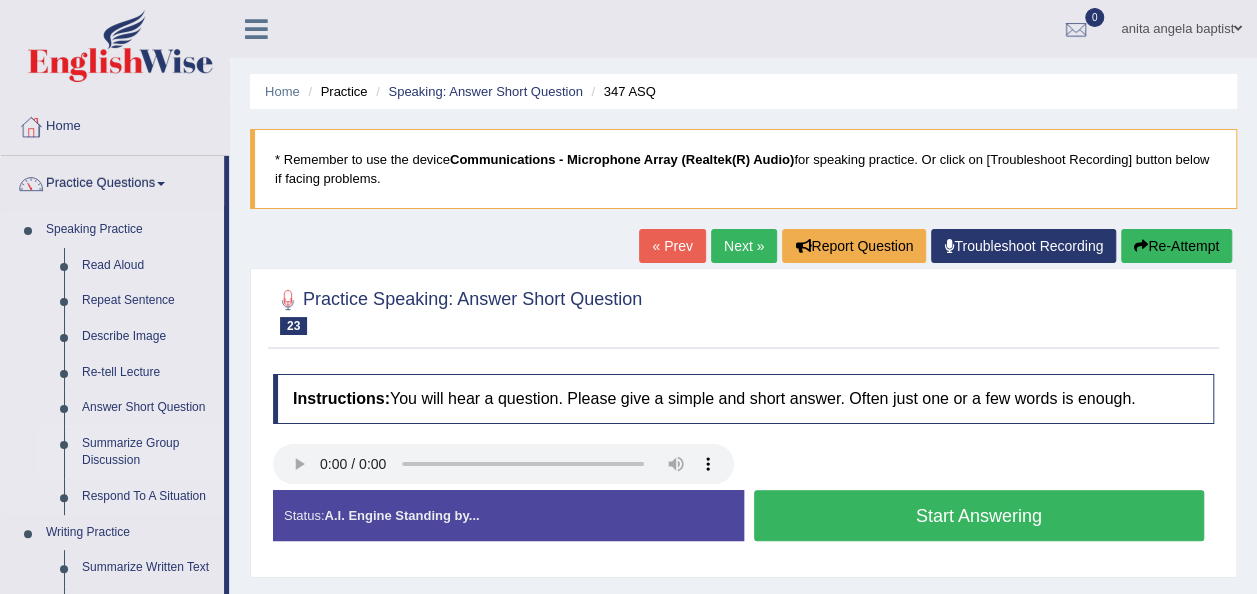 click on "Summarize Group Discussion" at bounding box center [148, 452] 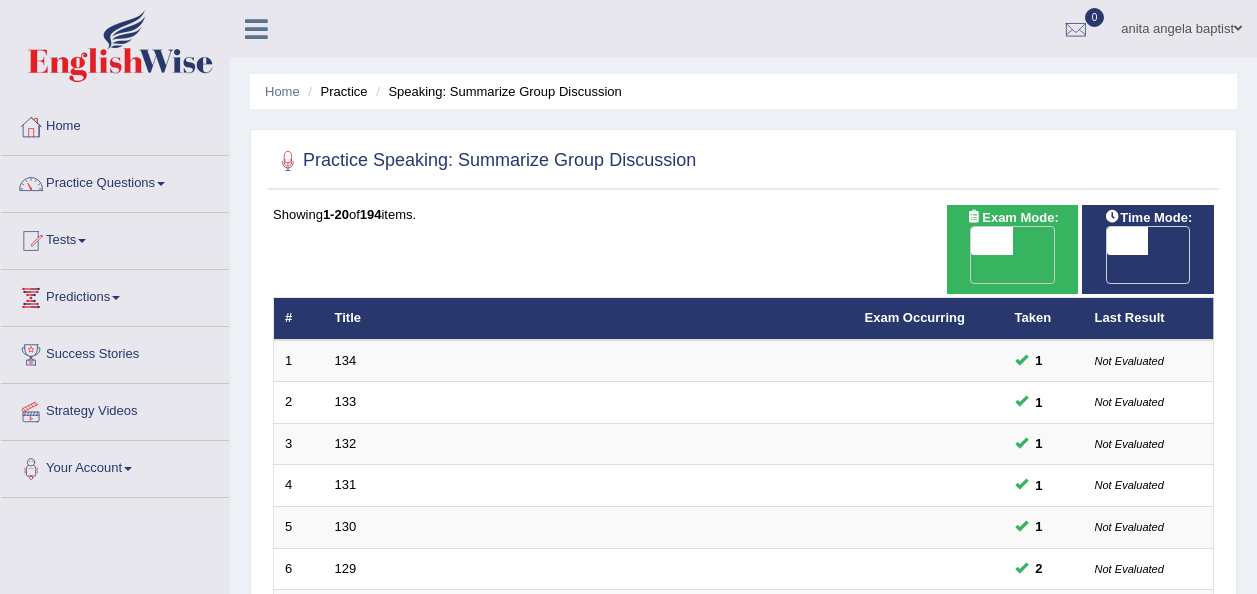 scroll, scrollTop: 0, scrollLeft: 0, axis: both 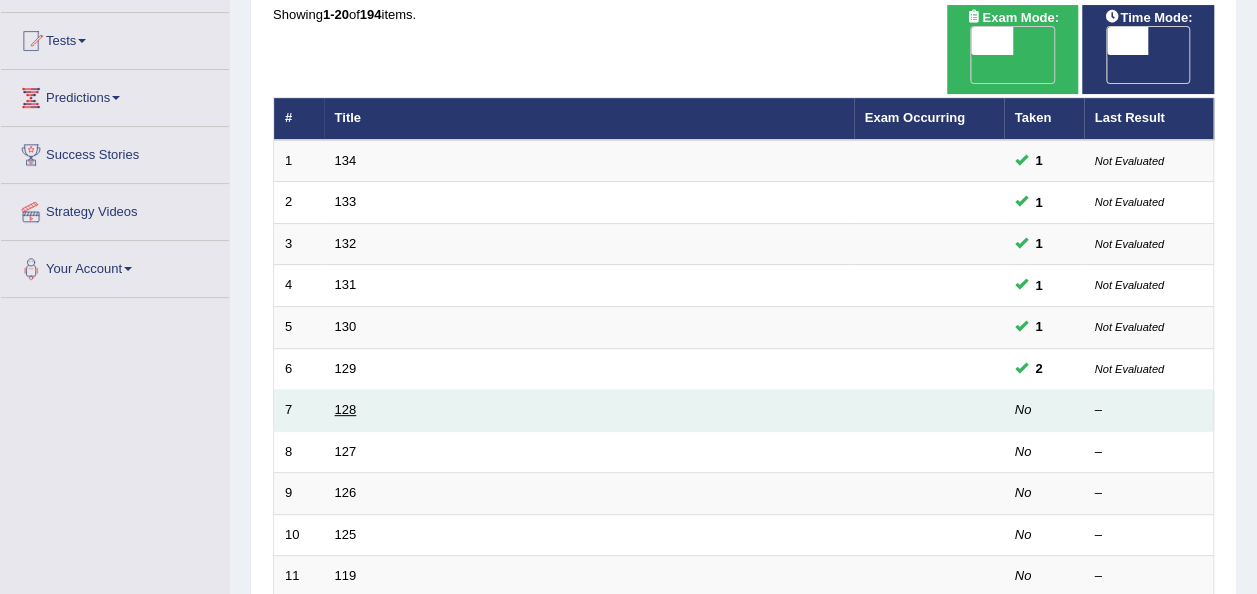 click on "128" at bounding box center (346, 409) 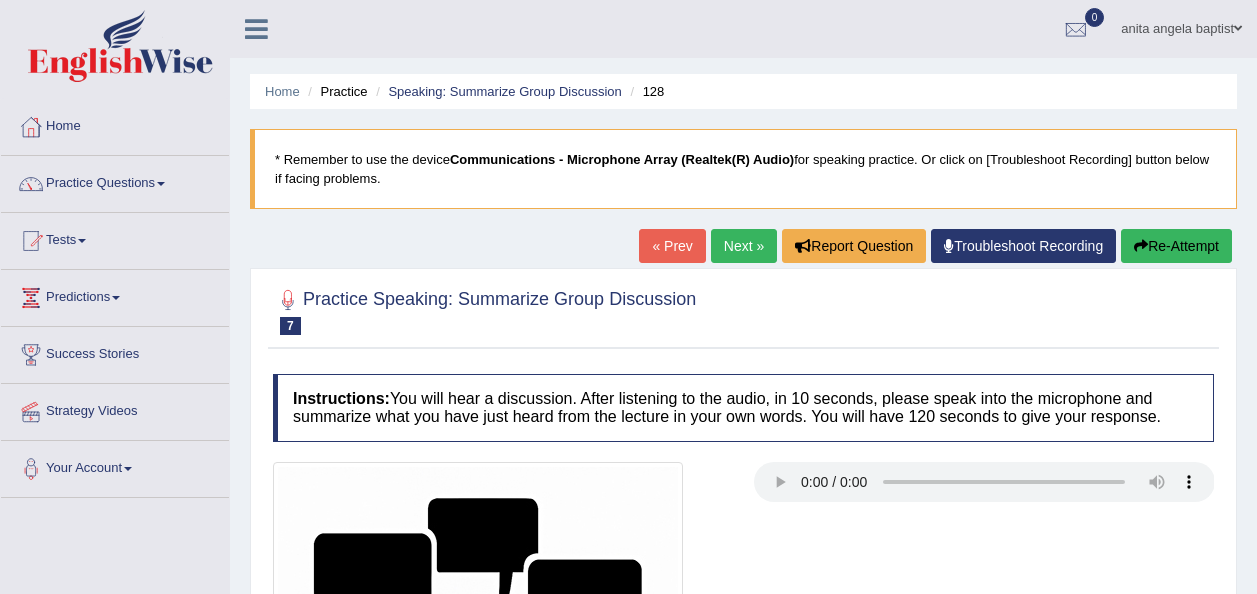 scroll, scrollTop: 0, scrollLeft: 0, axis: both 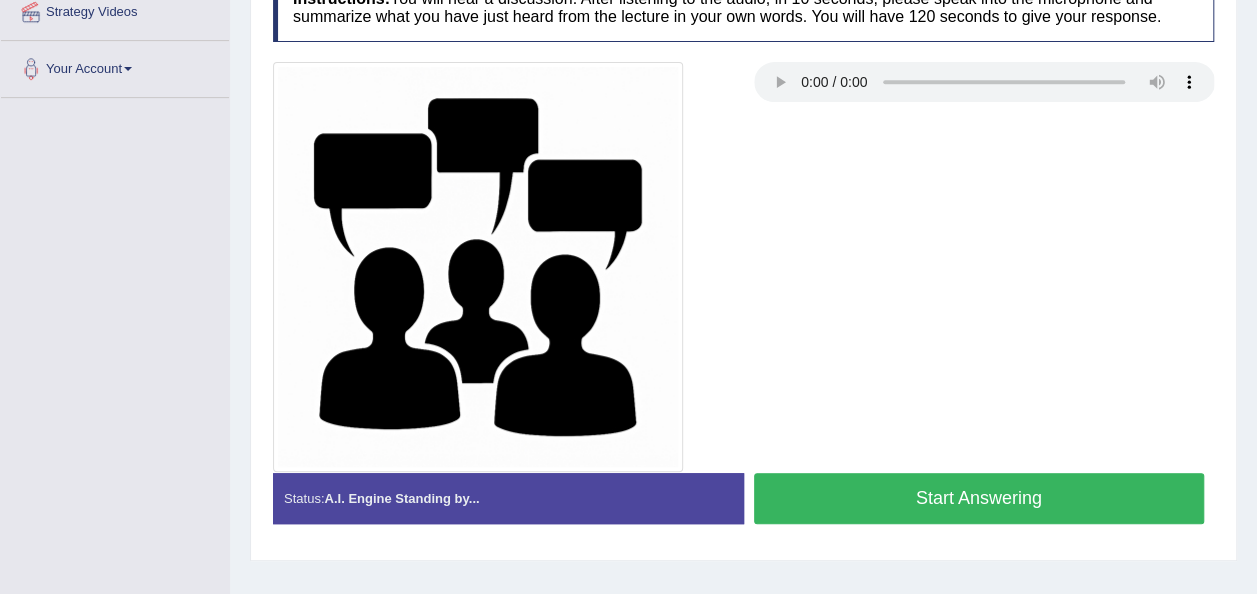 type 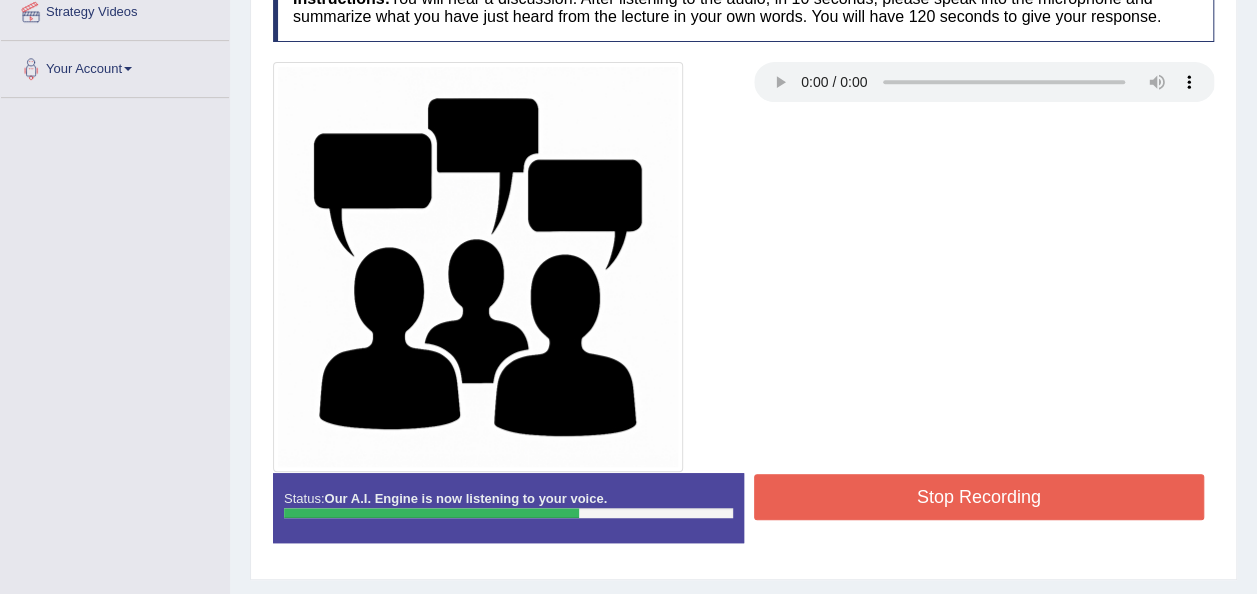 click on "Stop Recording" at bounding box center (979, 497) 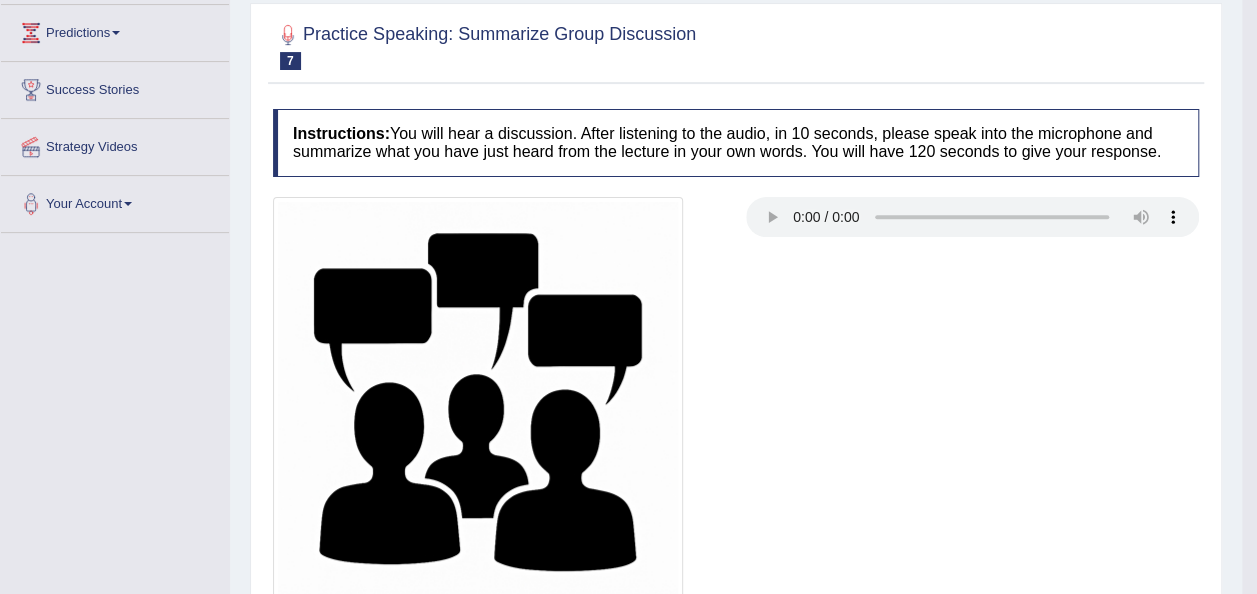 scroll, scrollTop: 200, scrollLeft: 0, axis: vertical 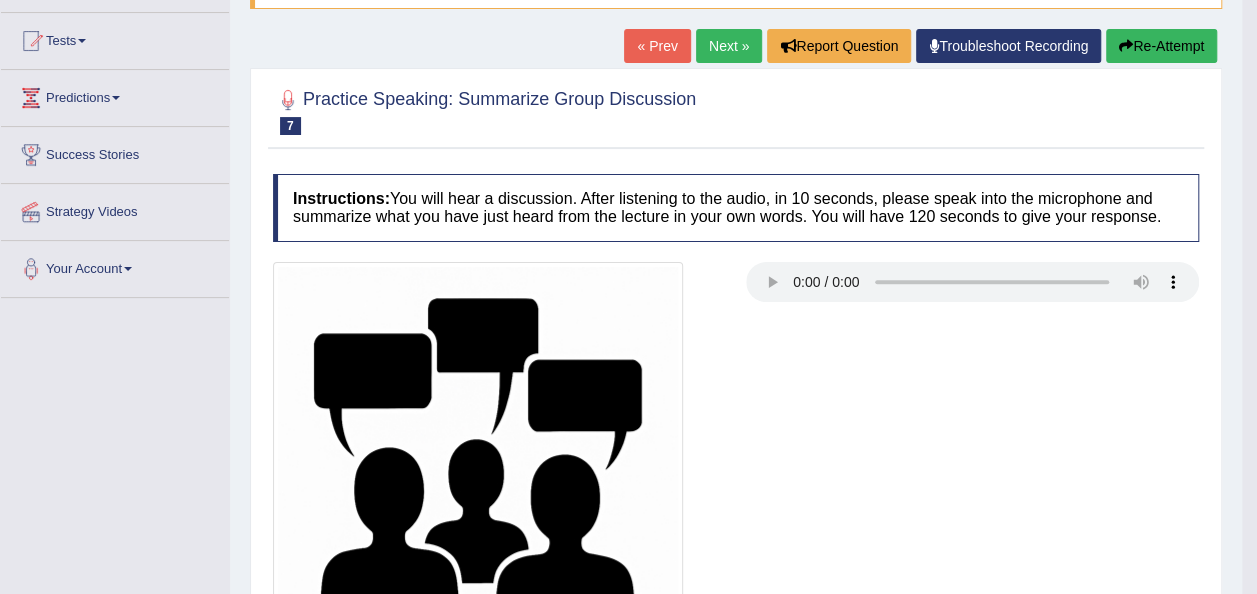 click on "Next »" at bounding box center (729, 46) 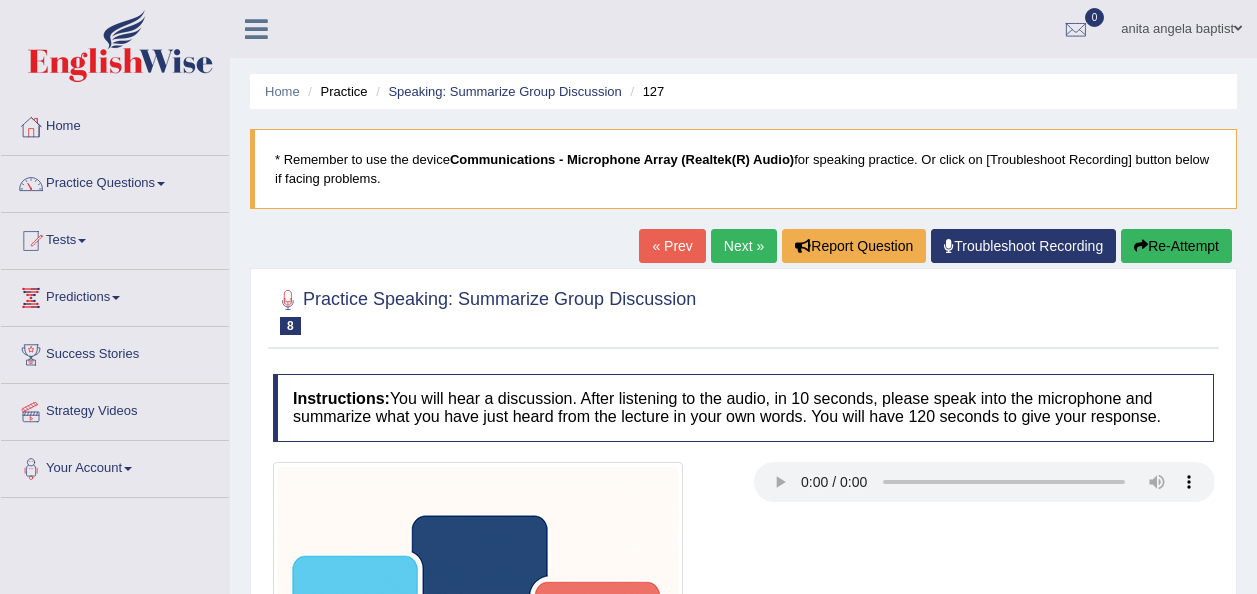 scroll, scrollTop: 400, scrollLeft: 0, axis: vertical 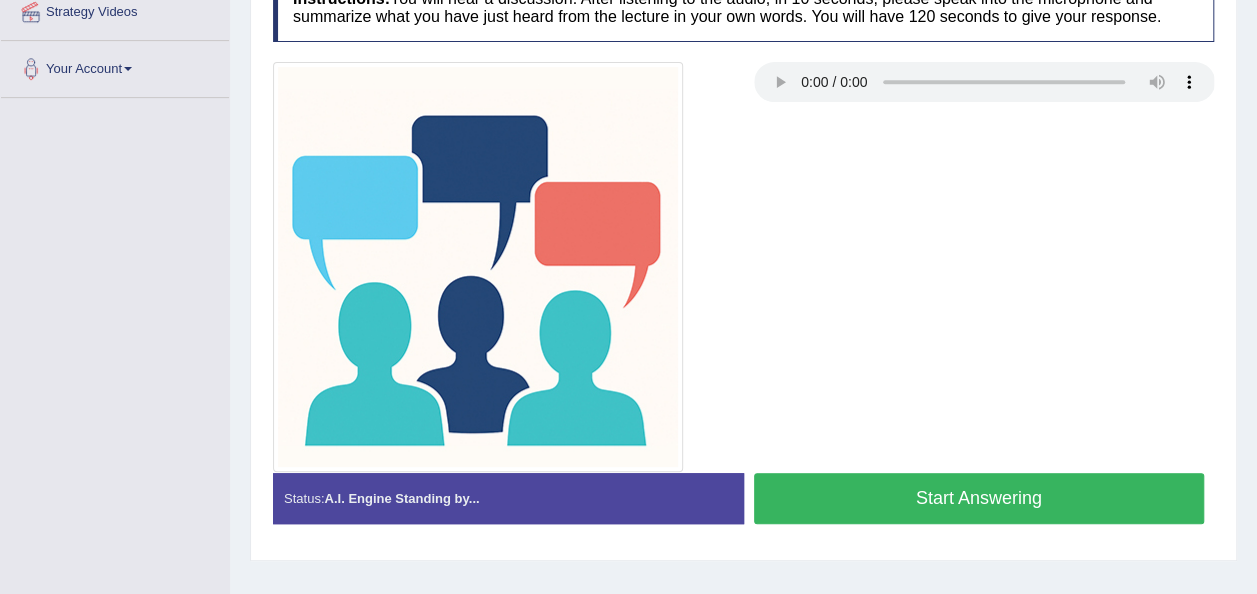 click on "Start Answering" at bounding box center (979, 498) 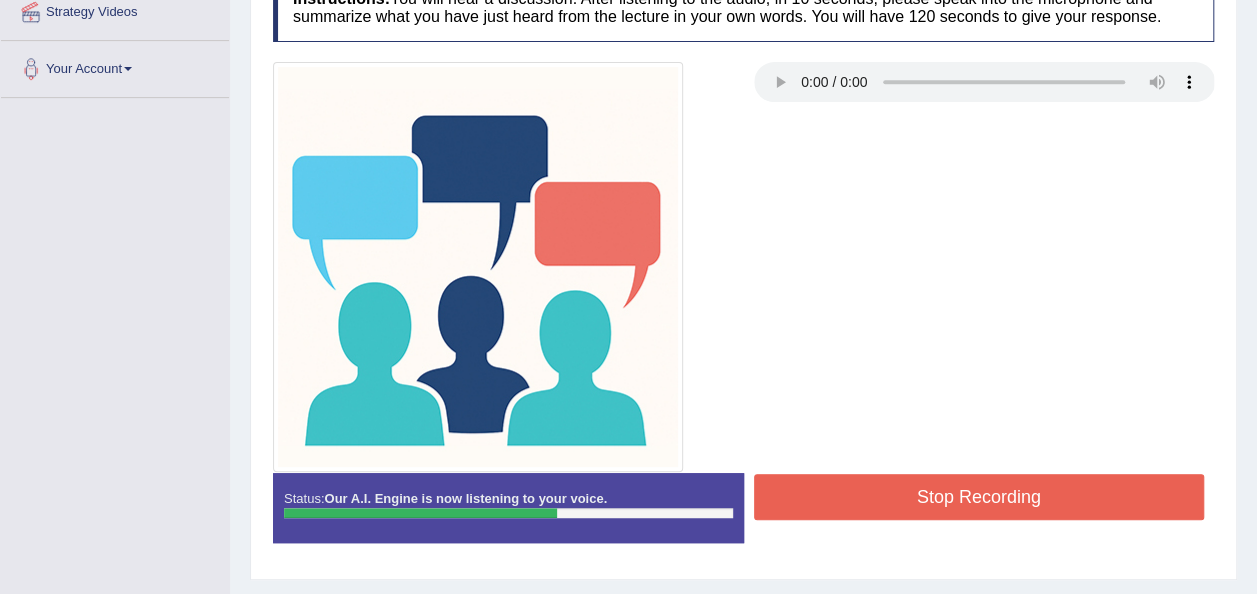 click on "Stop Recording" at bounding box center (979, 497) 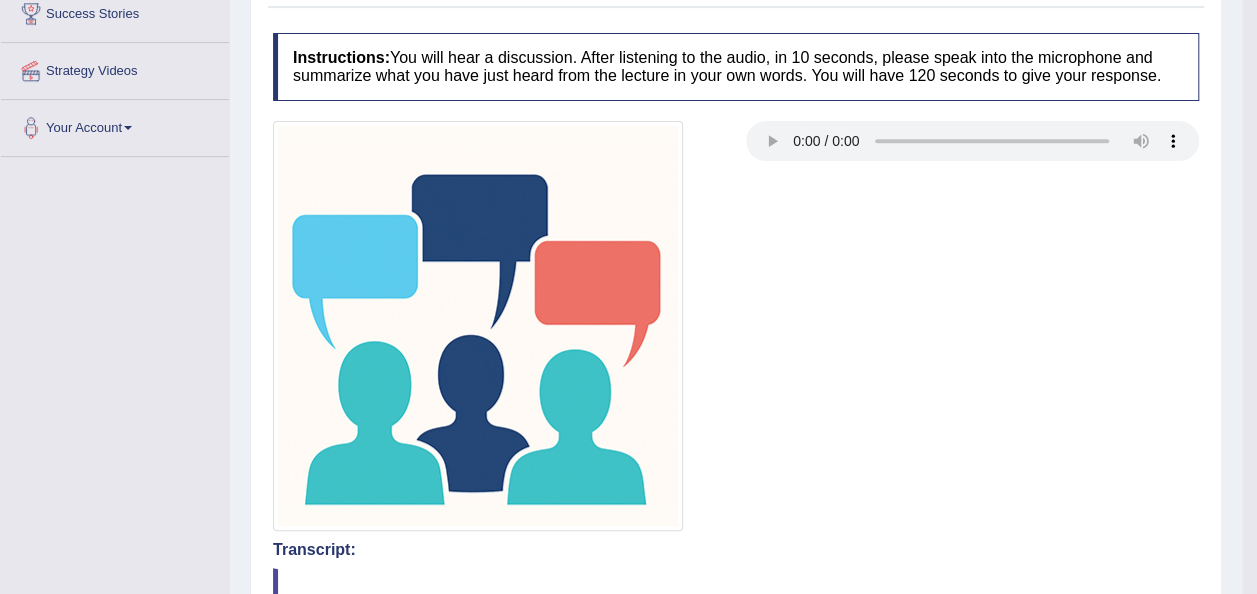 scroll, scrollTop: 156, scrollLeft: 0, axis: vertical 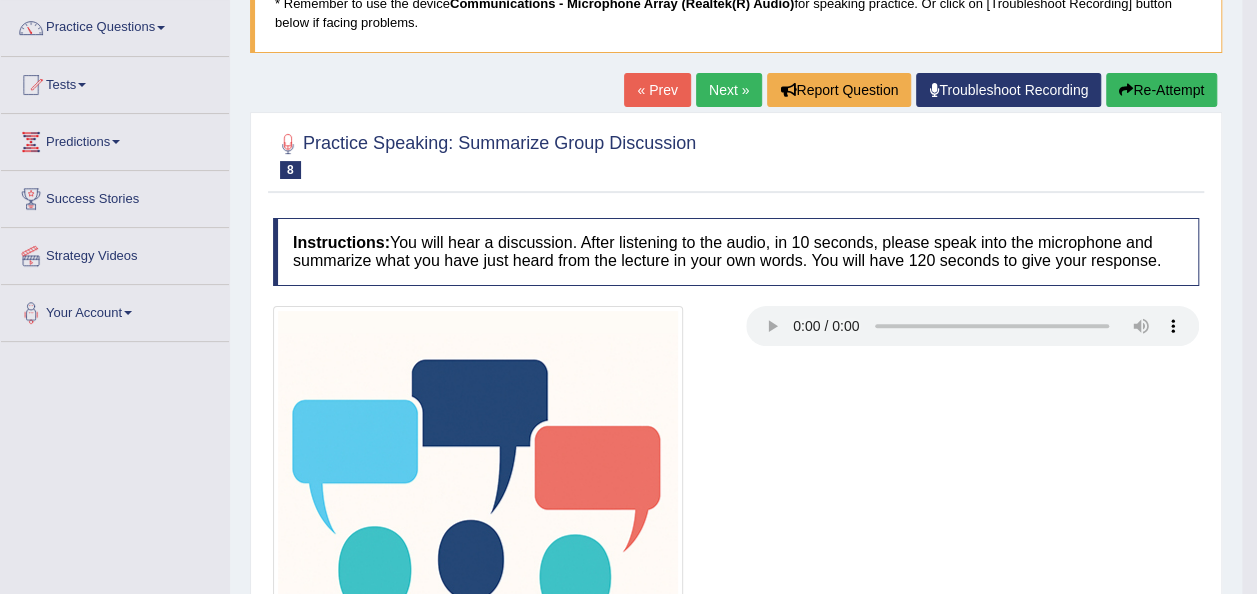 click on "Next »" at bounding box center [729, 90] 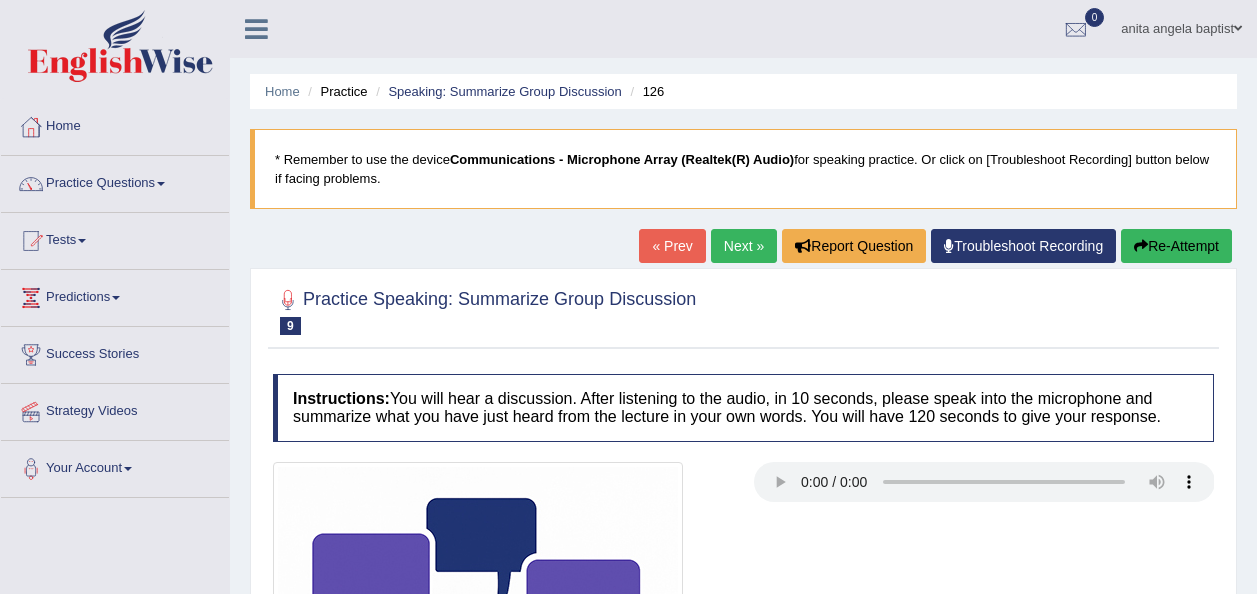 scroll, scrollTop: 456, scrollLeft: 0, axis: vertical 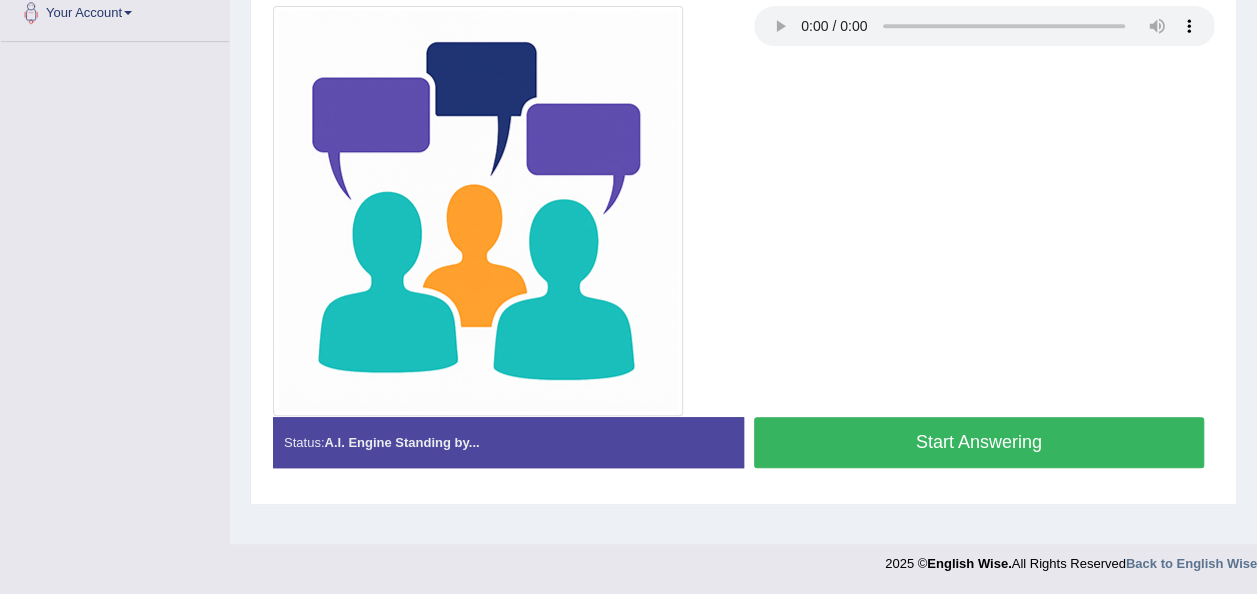 drag, startPoint x: 1004, startPoint y: 439, endPoint x: 1021, endPoint y: 446, distance: 18.384777 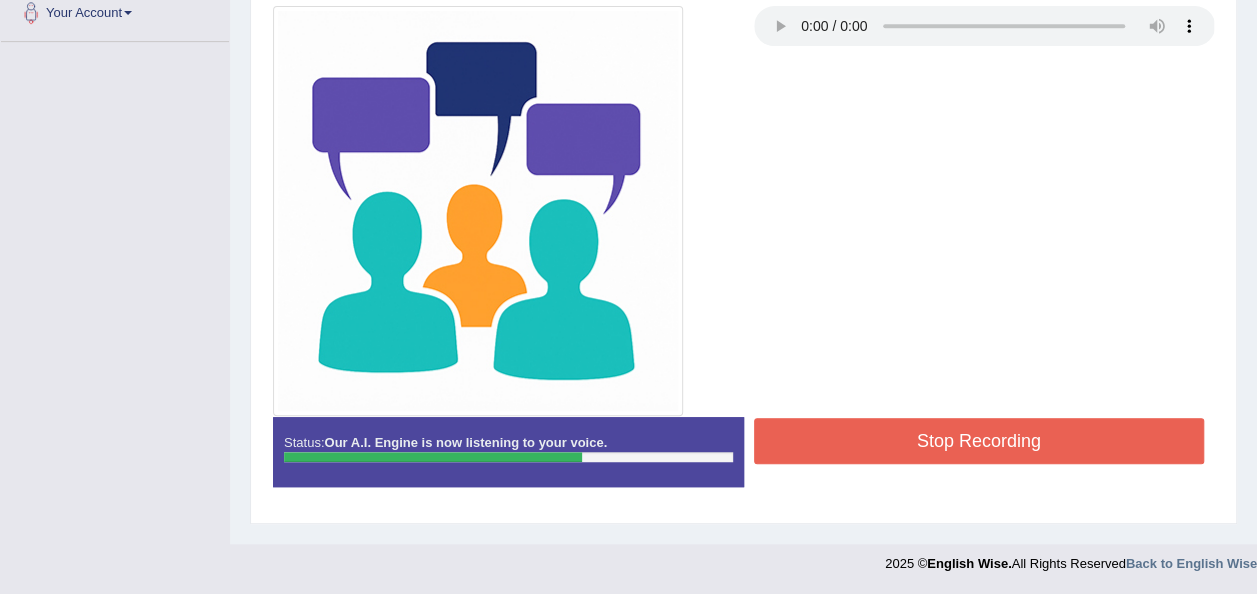 click on "Stop Recording" at bounding box center [979, 441] 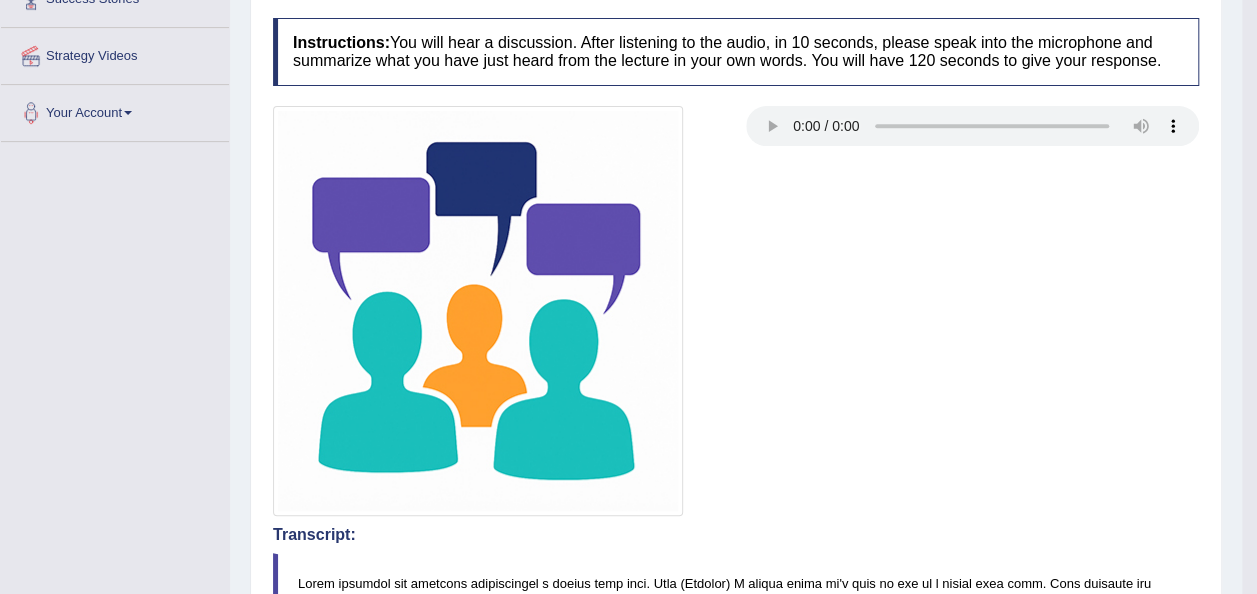 scroll, scrollTop: 156, scrollLeft: 0, axis: vertical 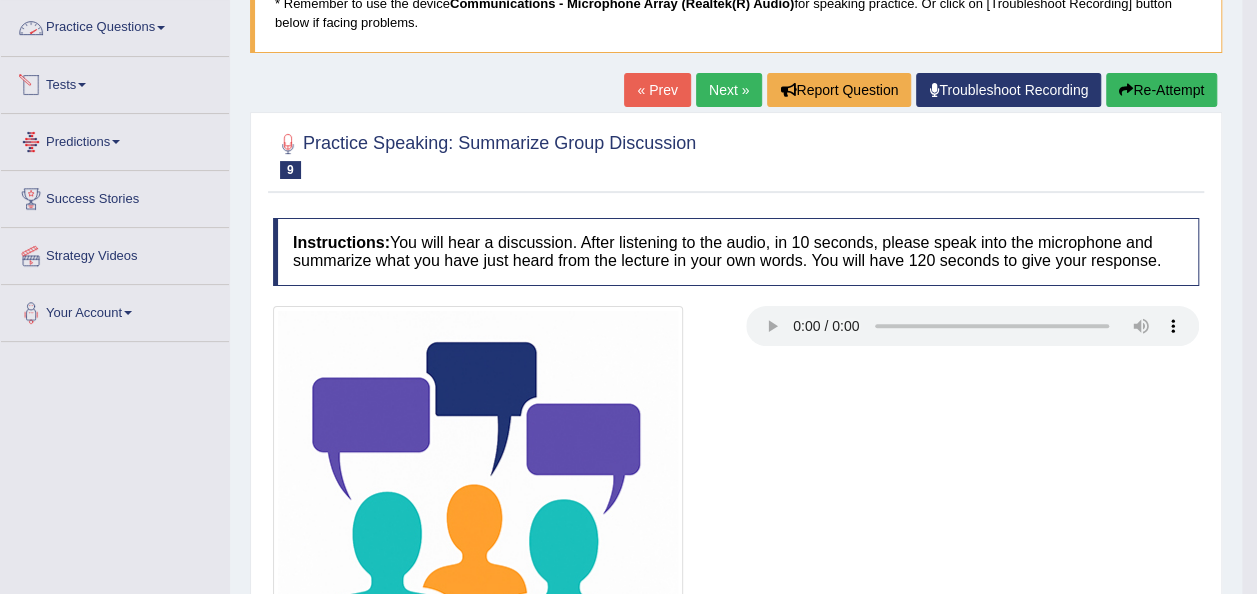 click on "Practice Questions" at bounding box center [115, 25] 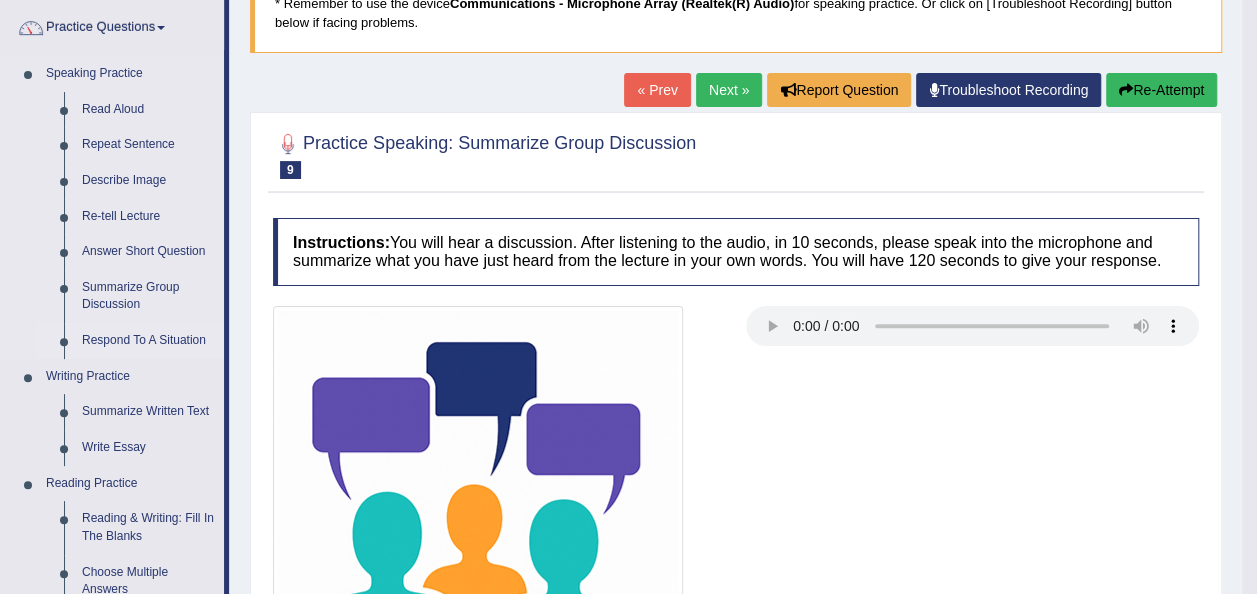 click on "Respond To A Situation" at bounding box center [148, 341] 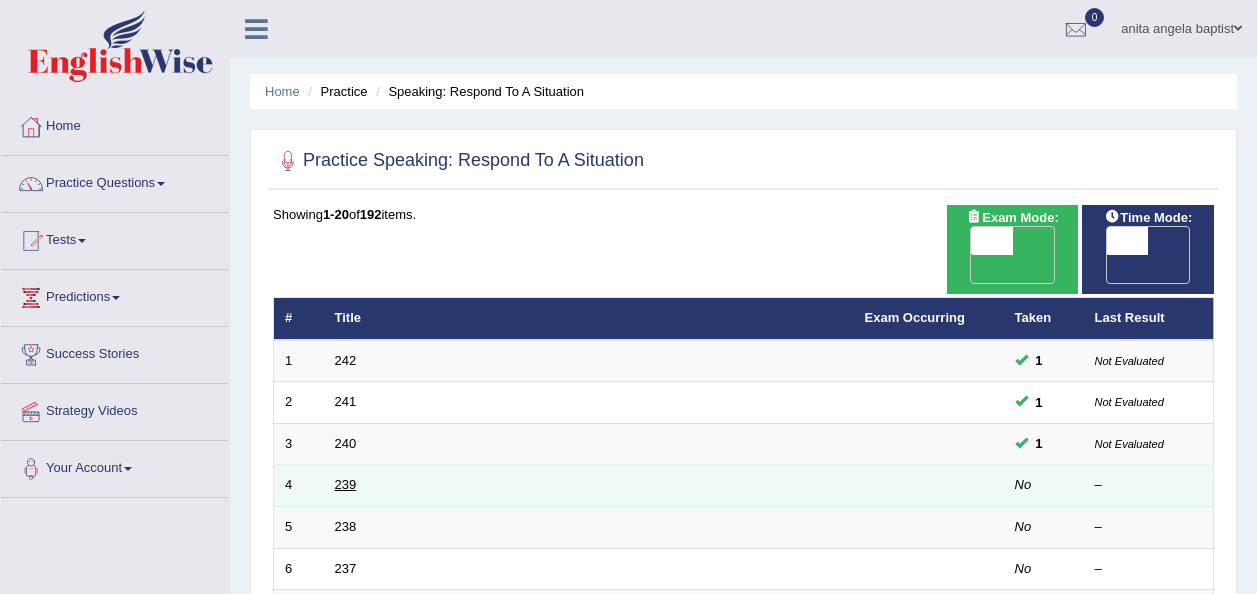 scroll, scrollTop: 200, scrollLeft: 0, axis: vertical 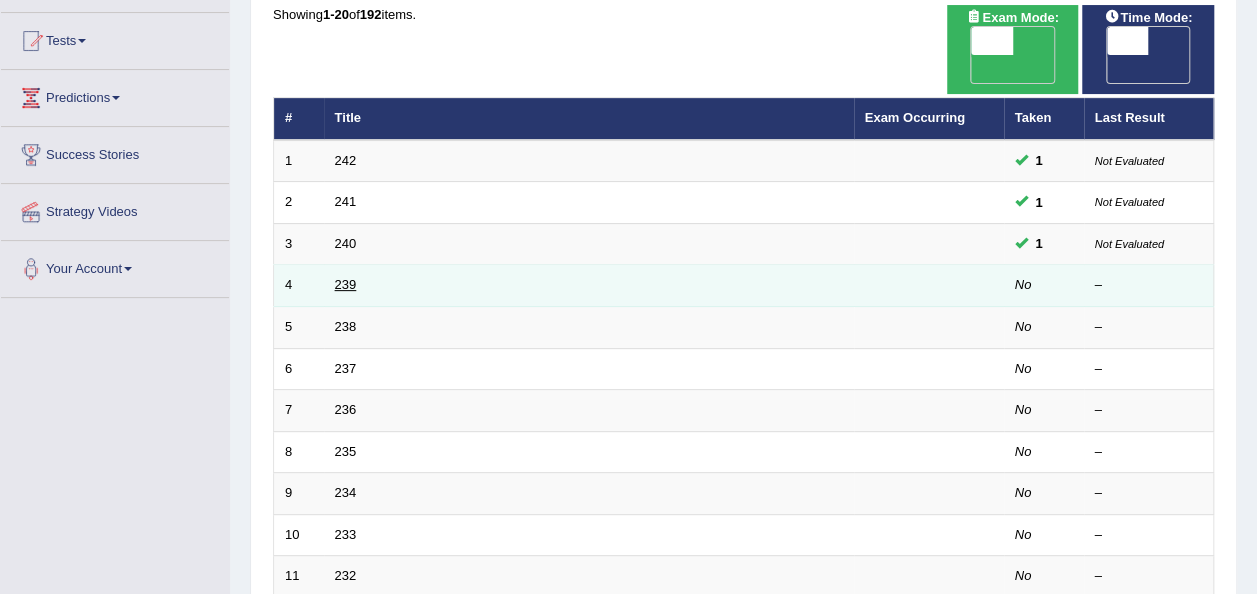 click on "239" at bounding box center [346, 284] 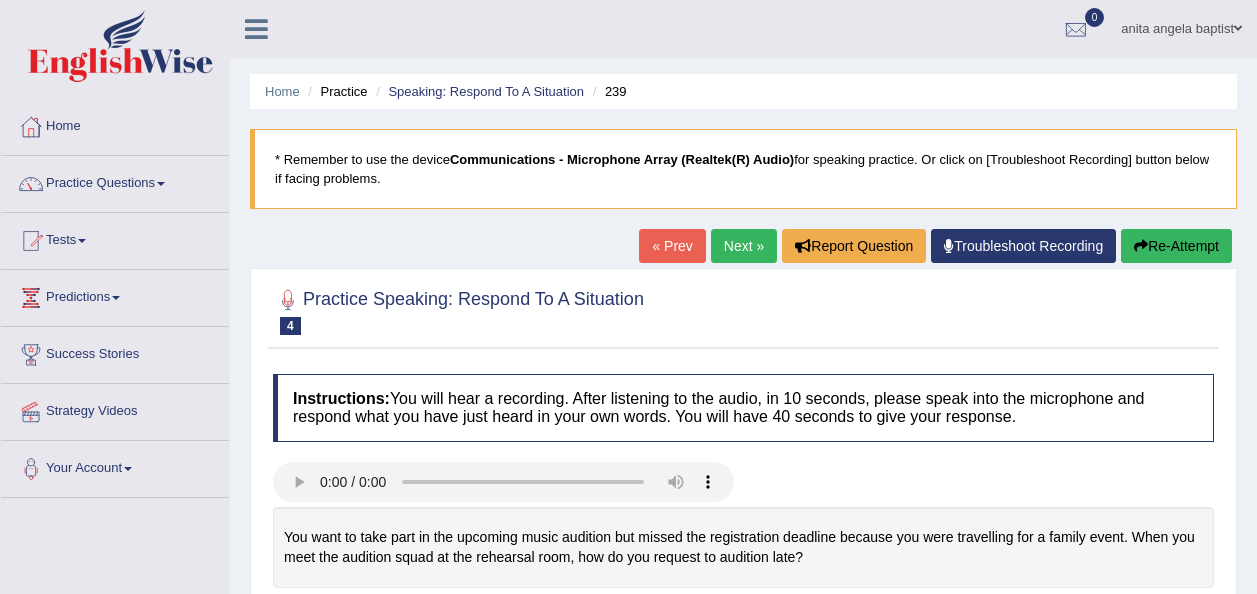 scroll, scrollTop: 300, scrollLeft: 0, axis: vertical 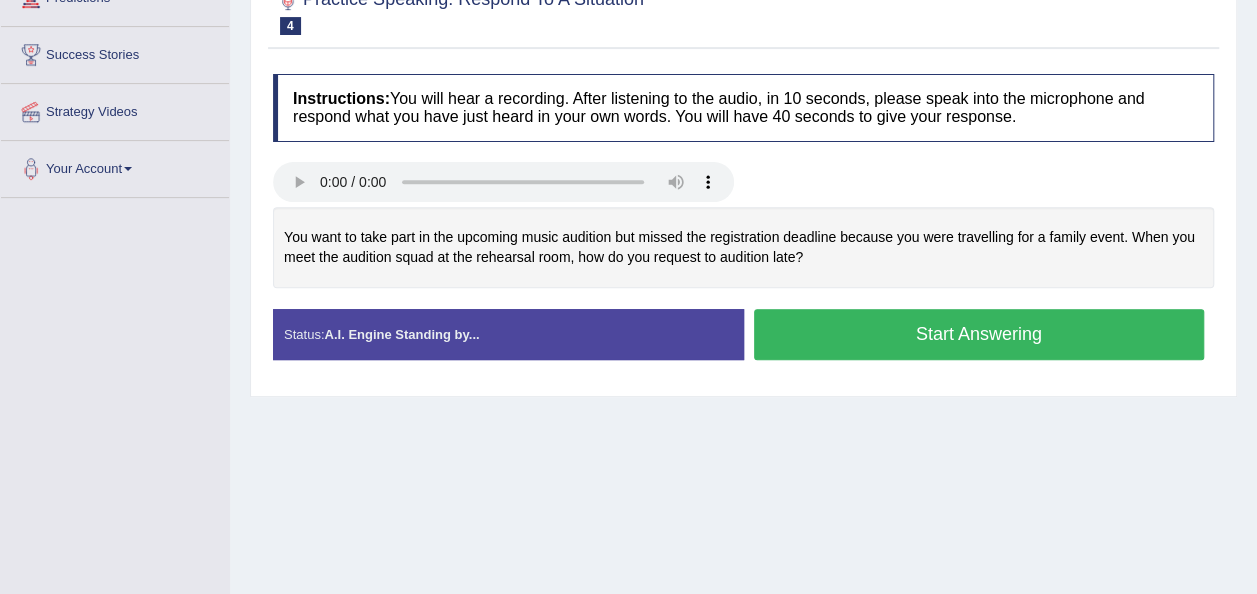 click on "Start Answering" at bounding box center (979, 334) 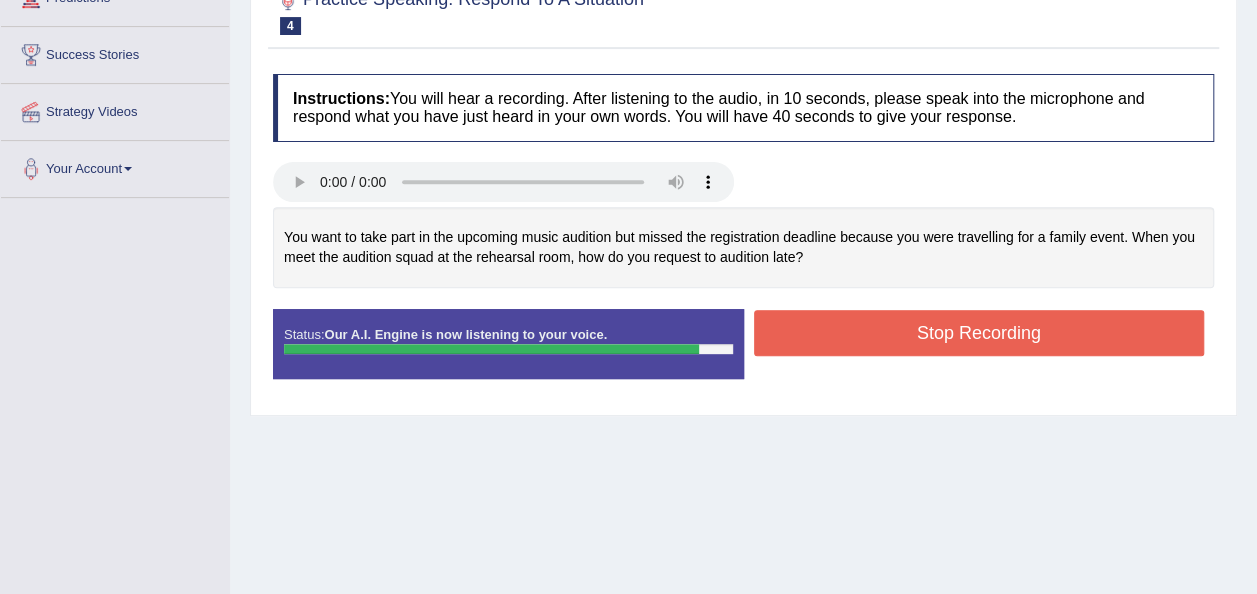 click on "Stop Recording" at bounding box center (979, 333) 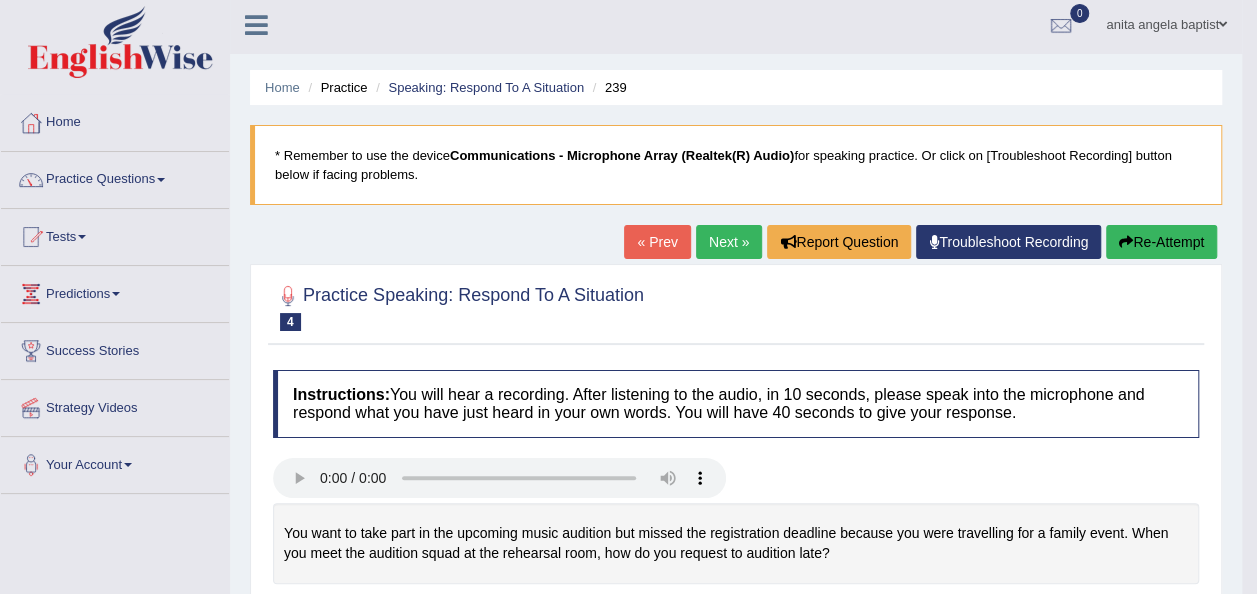 scroll, scrollTop: 0, scrollLeft: 0, axis: both 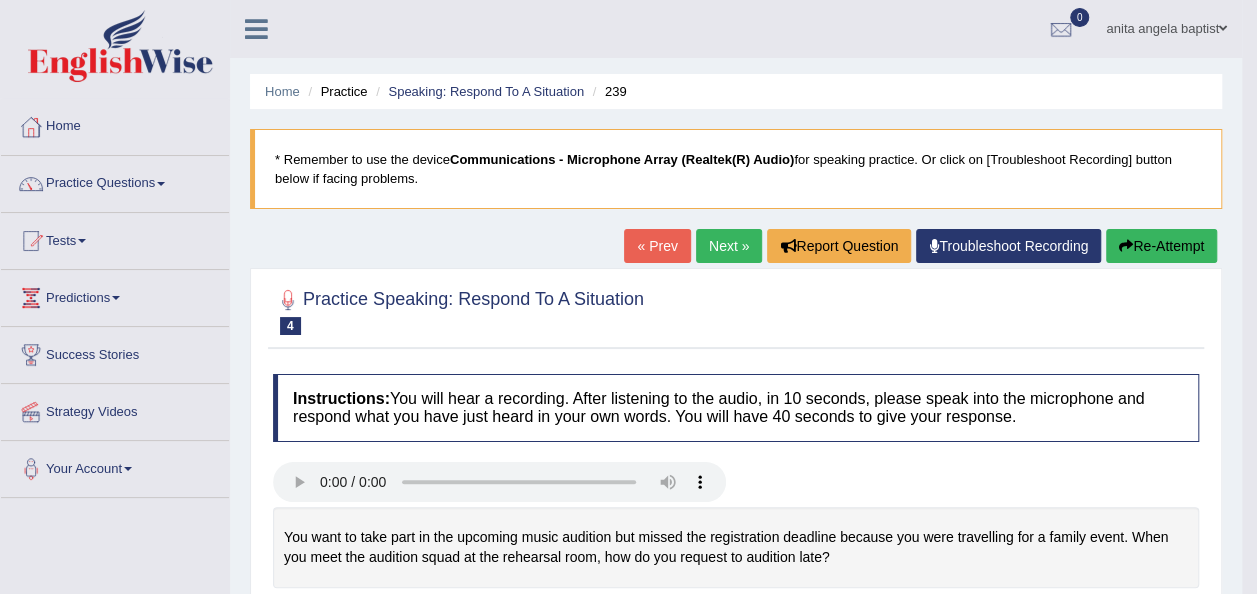 click on "Next »" at bounding box center (729, 246) 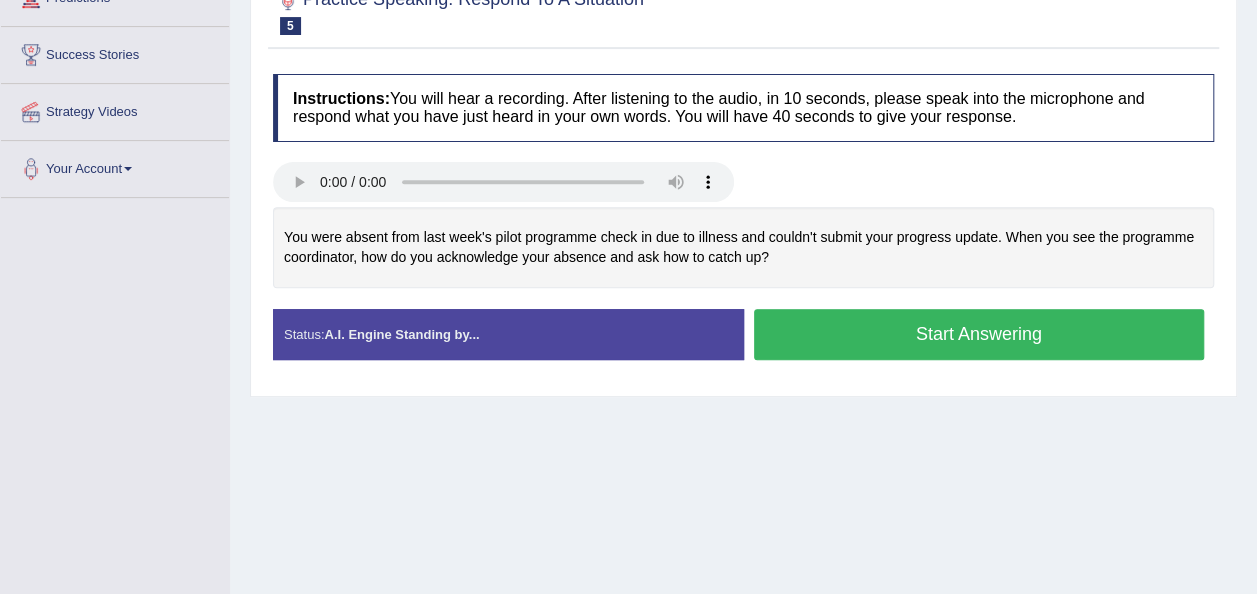 scroll, scrollTop: 300, scrollLeft: 0, axis: vertical 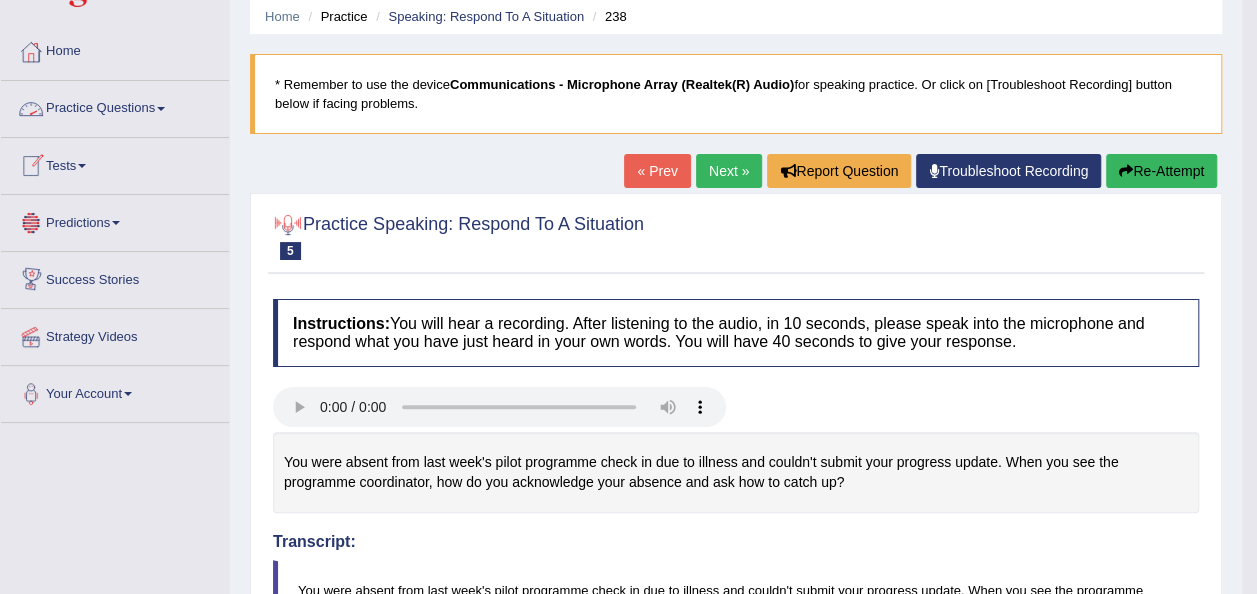 click at bounding box center [161, 109] 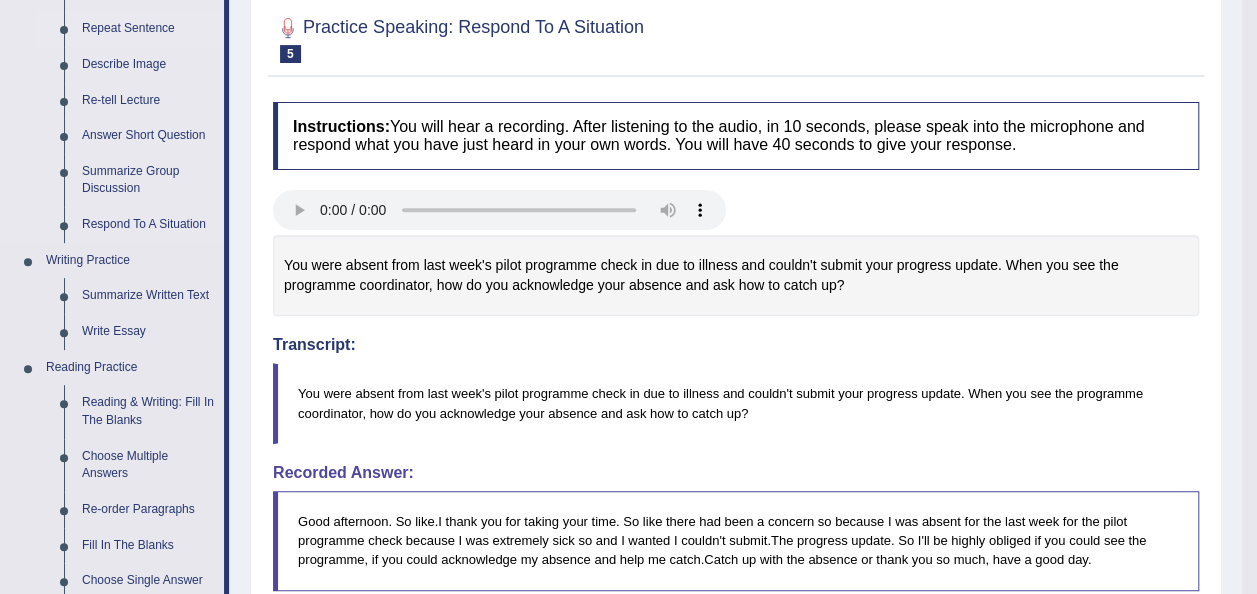 scroll, scrollTop: 375, scrollLeft: 0, axis: vertical 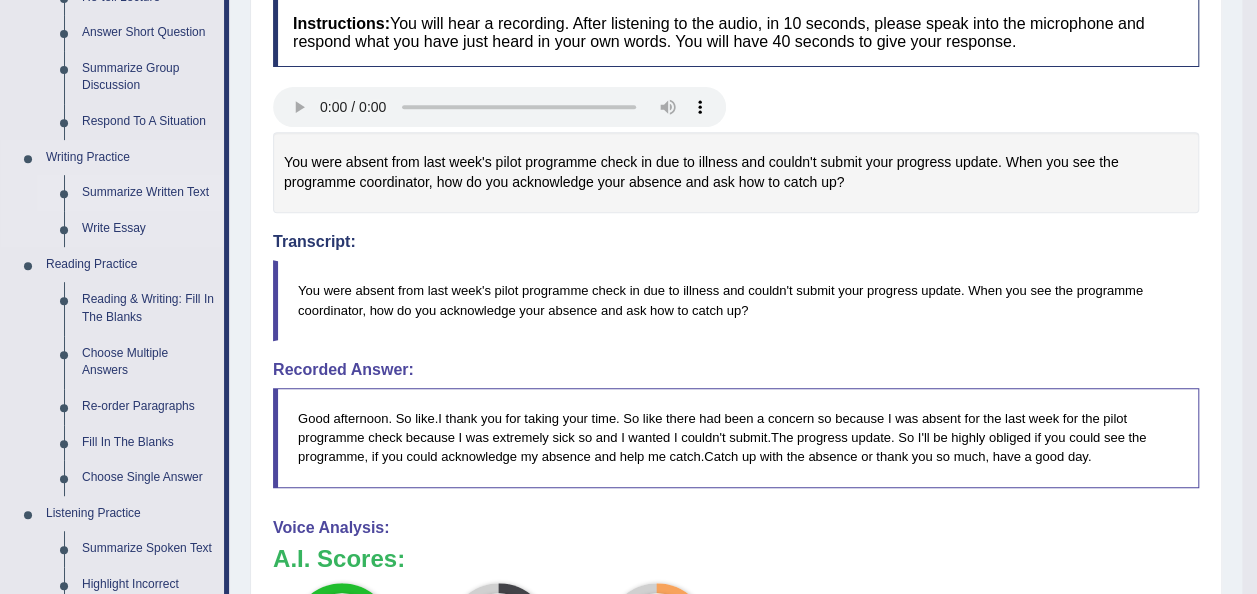click on "Summarize Written Text" at bounding box center [148, 193] 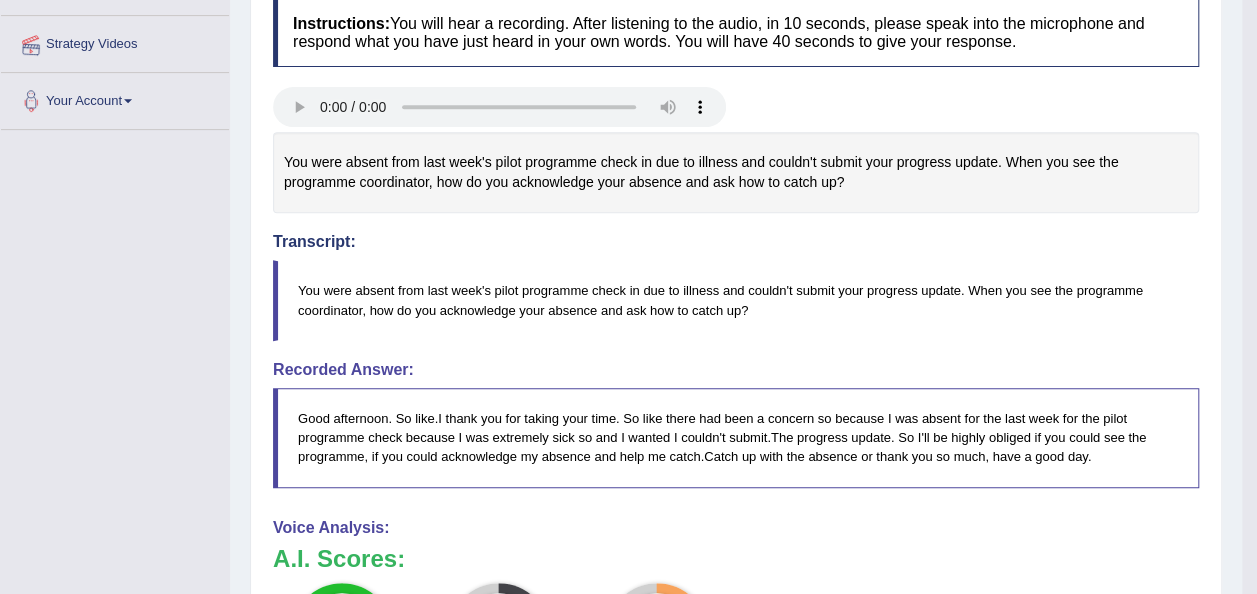 scroll, scrollTop: 426, scrollLeft: 0, axis: vertical 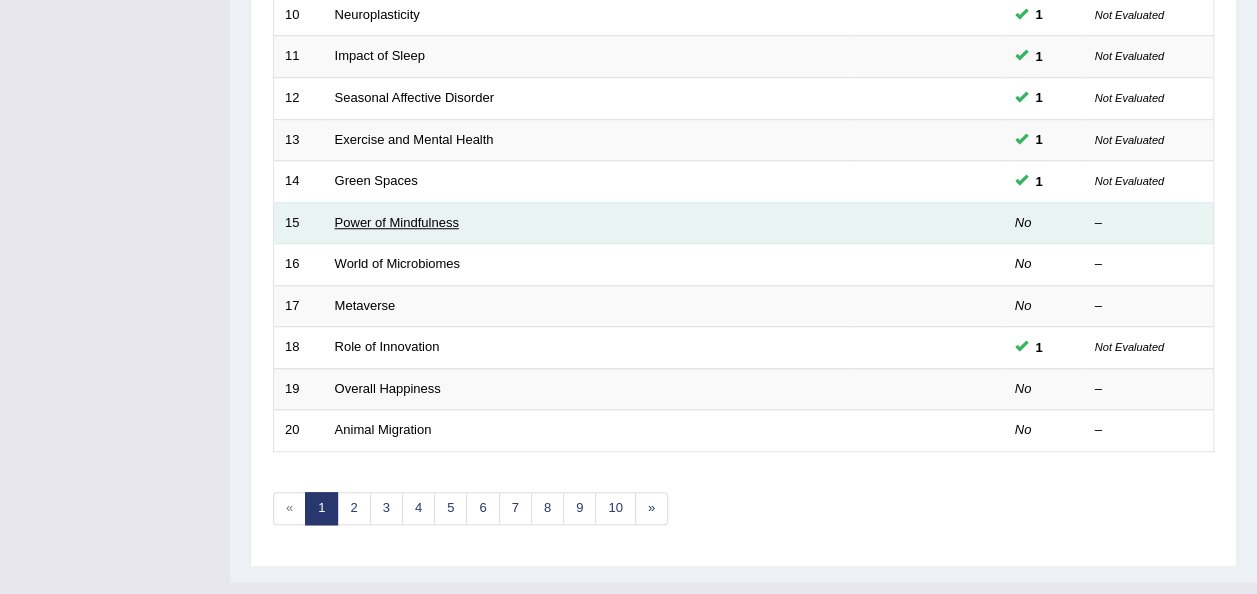 click on "Power of Mindfulness" at bounding box center (397, 222) 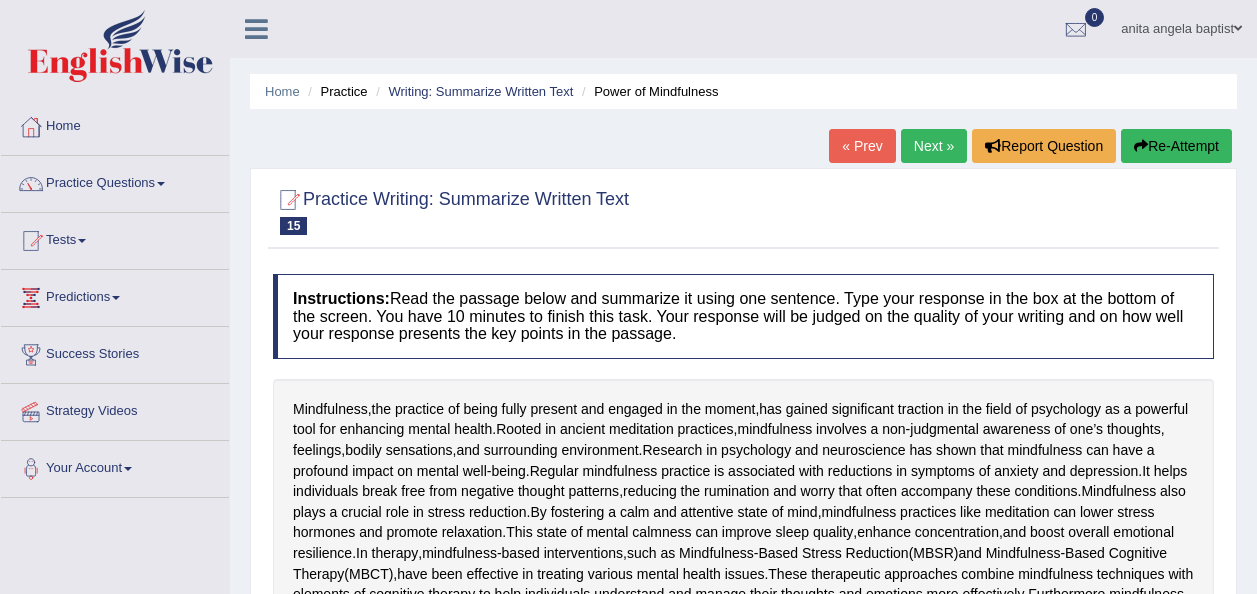 scroll, scrollTop: 200, scrollLeft: 0, axis: vertical 